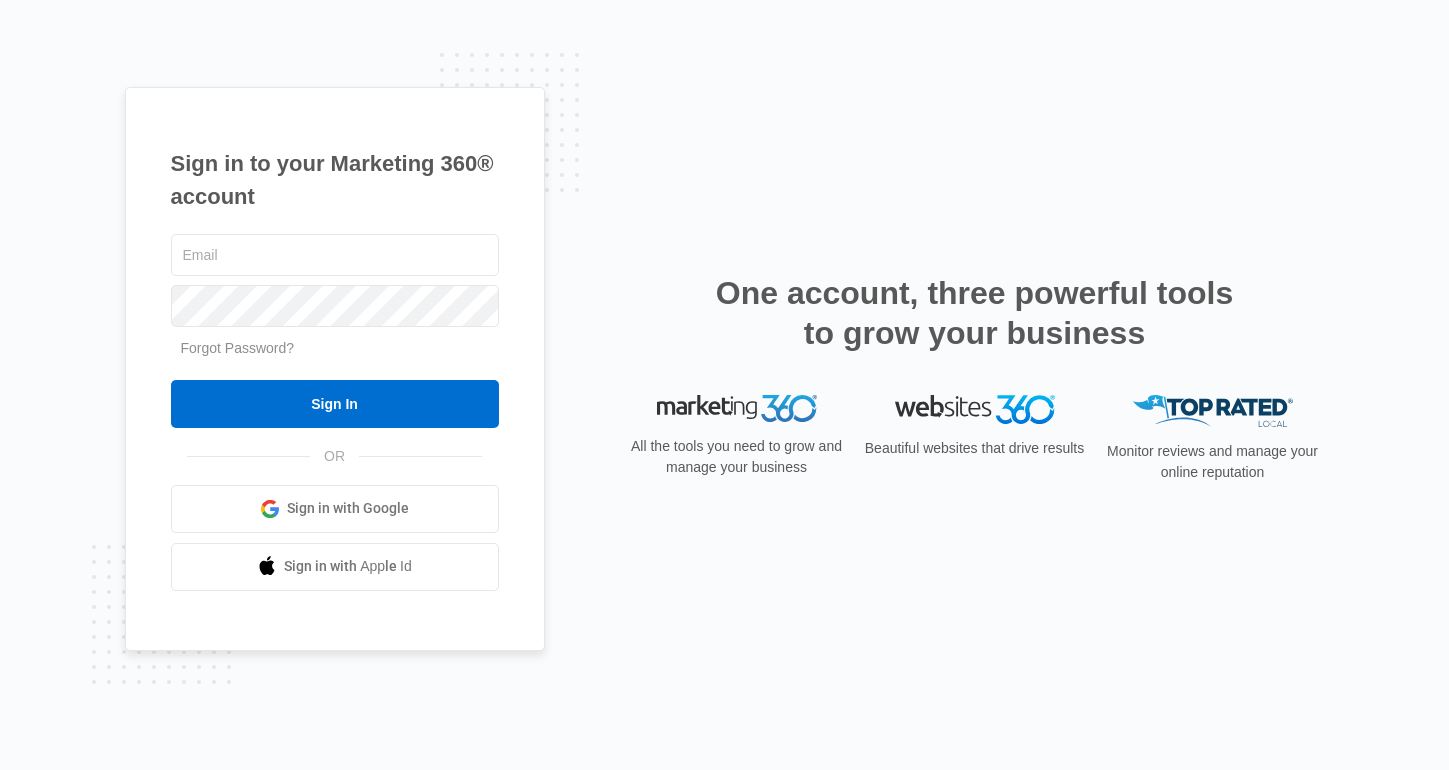 scroll, scrollTop: 0, scrollLeft: 0, axis: both 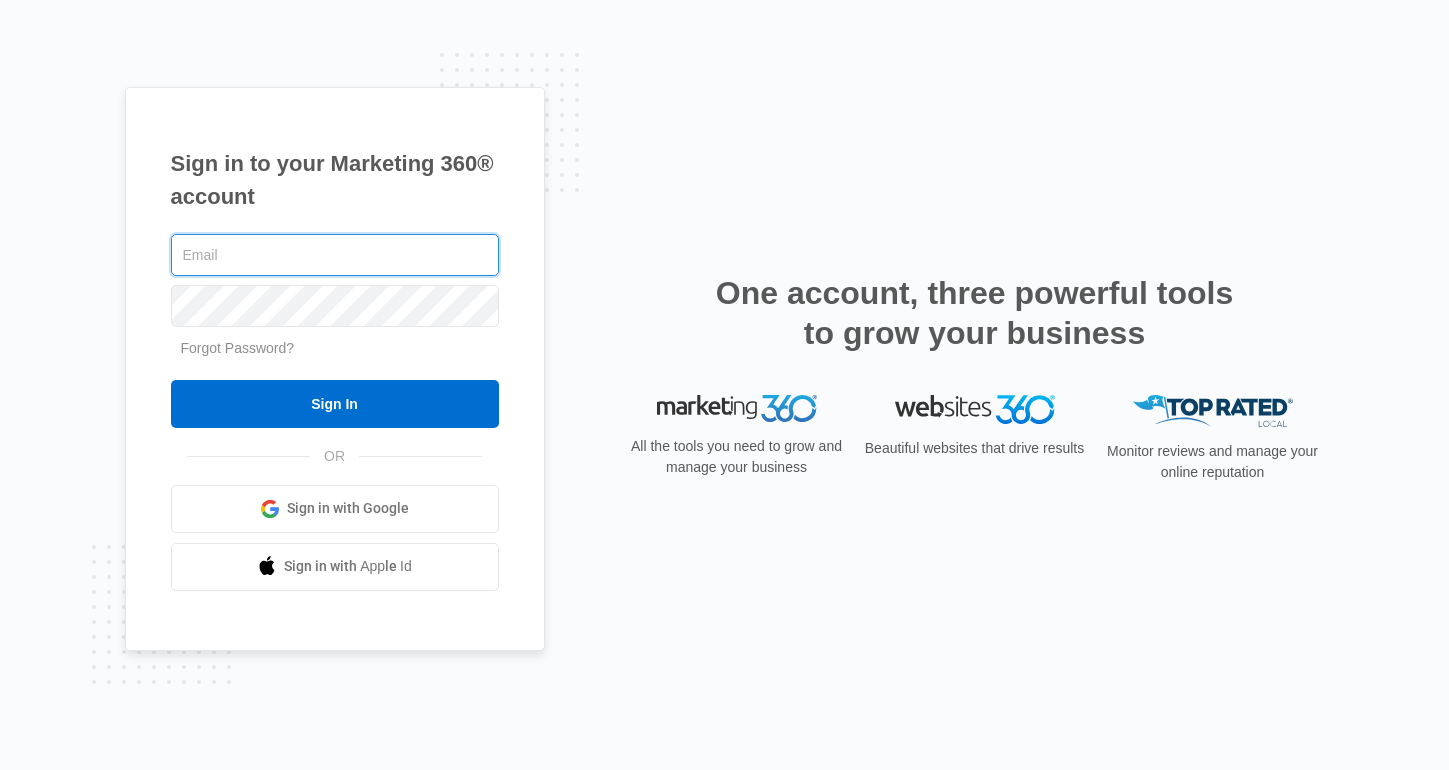type on "[FIRST].[LAST]@[DOMAIN]" 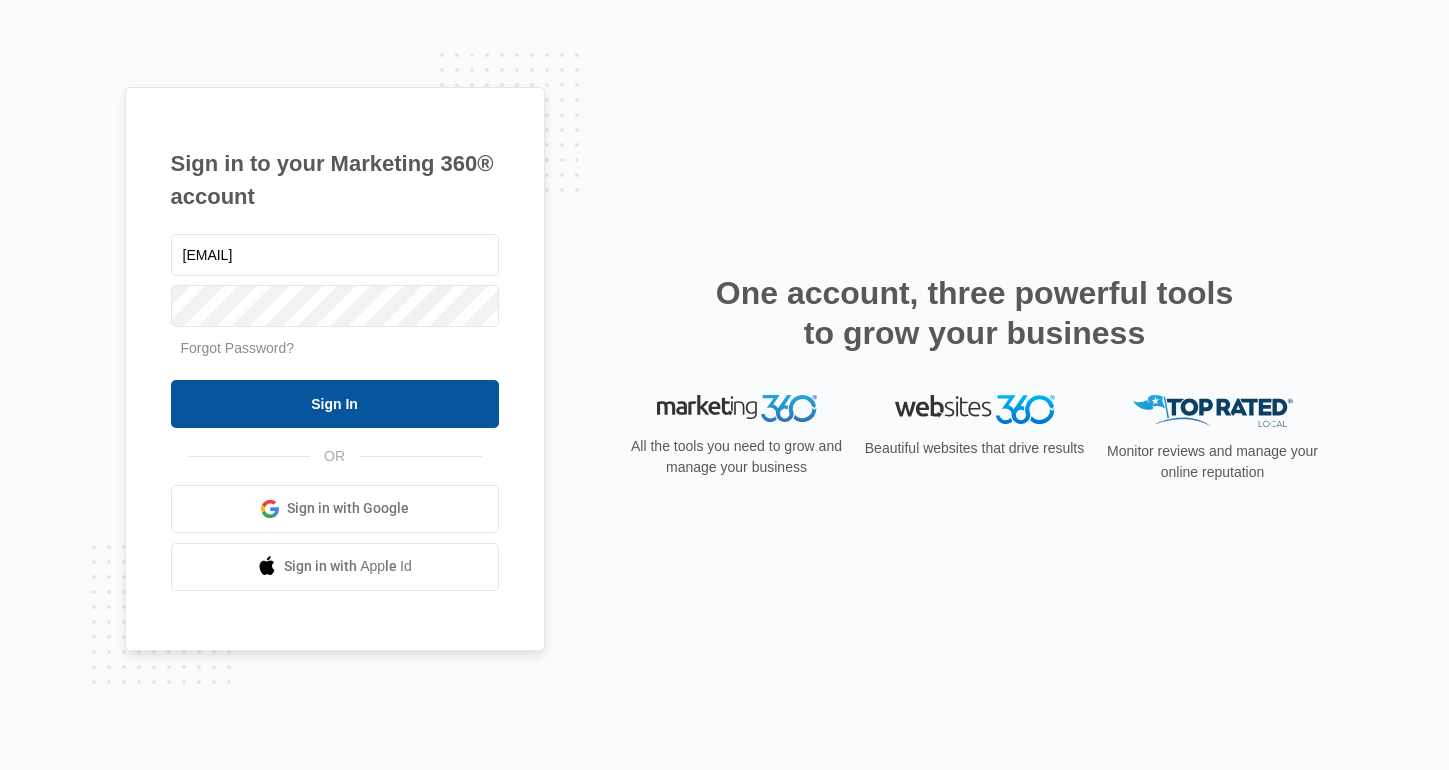 click on "Sign In" at bounding box center (335, 404) 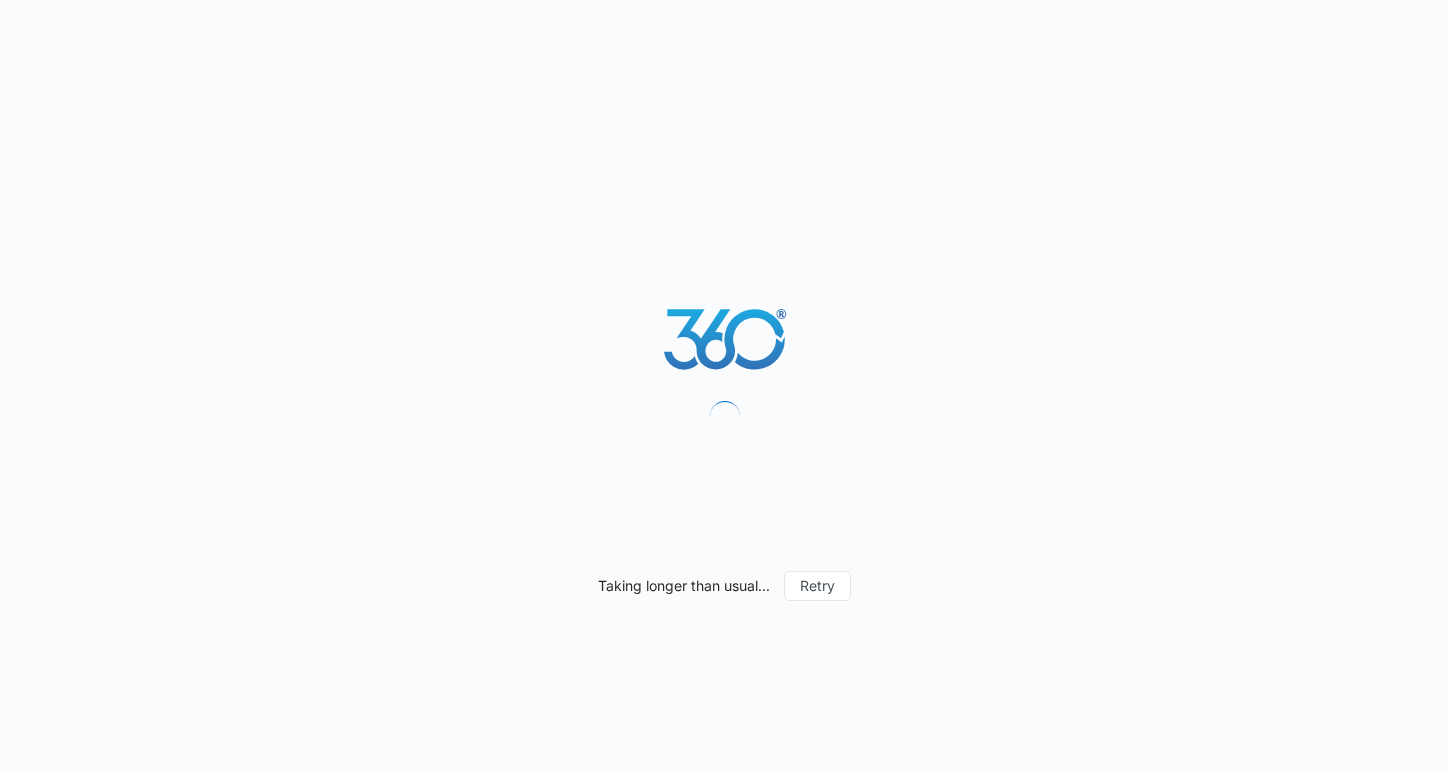 scroll, scrollTop: 0, scrollLeft: 0, axis: both 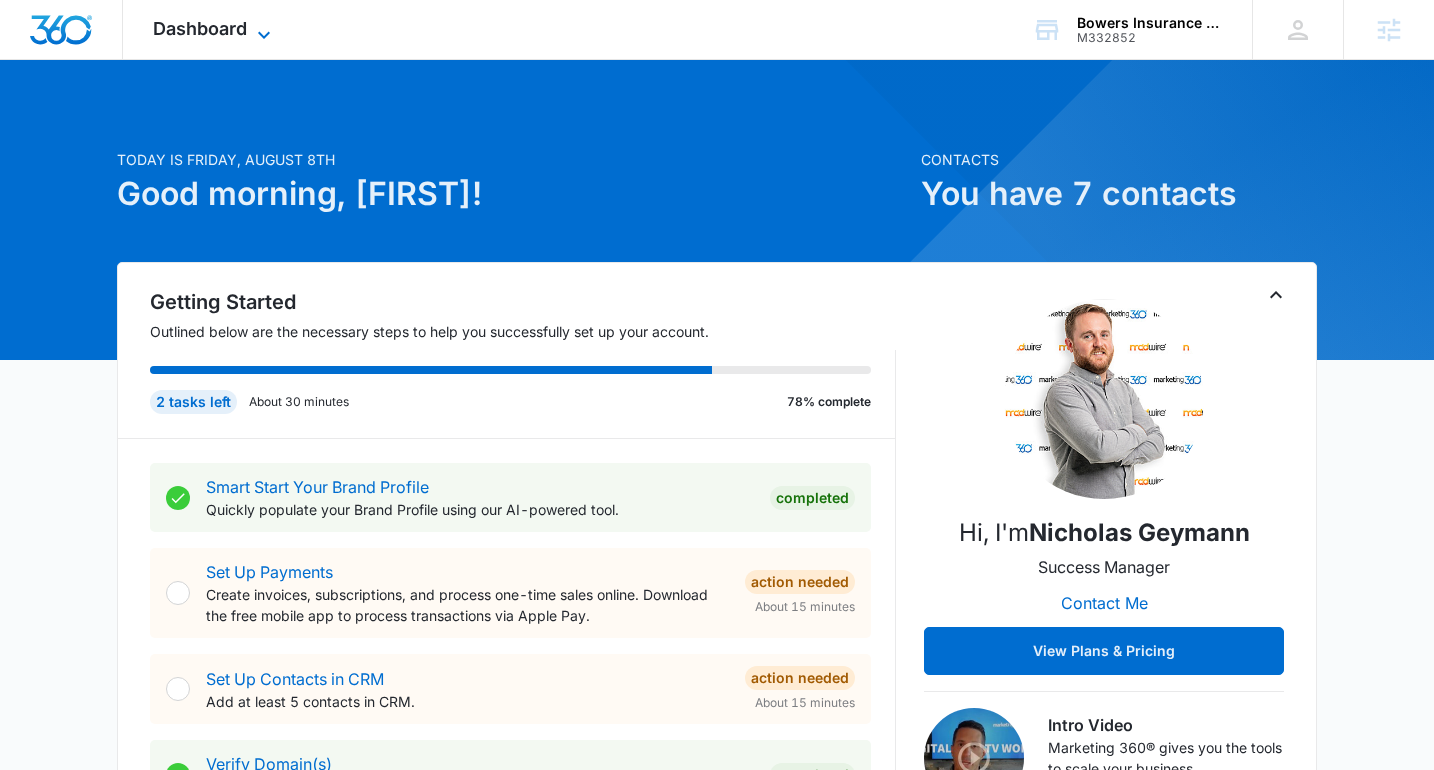 click on "Dashboard" at bounding box center [200, 28] 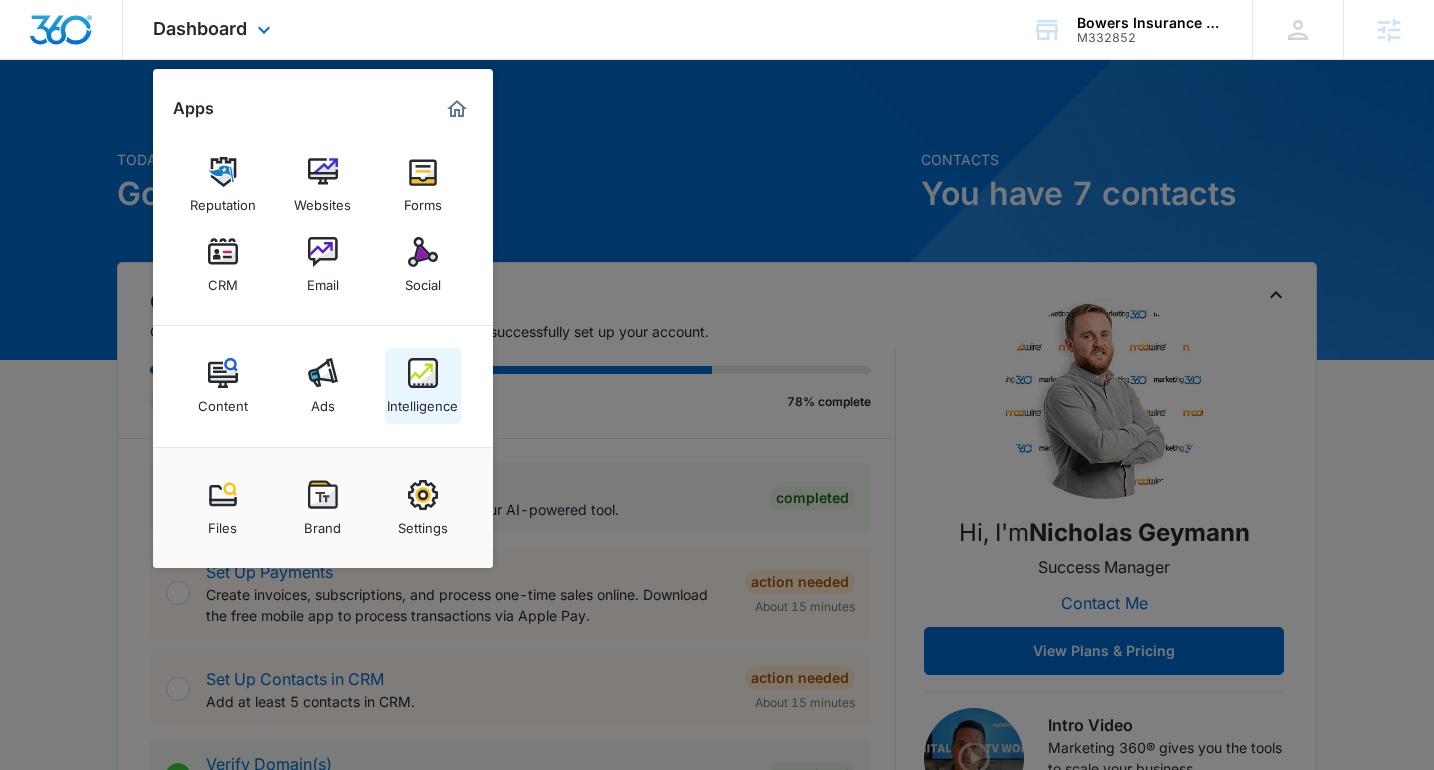 click on "Intelligence" at bounding box center [422, 401] 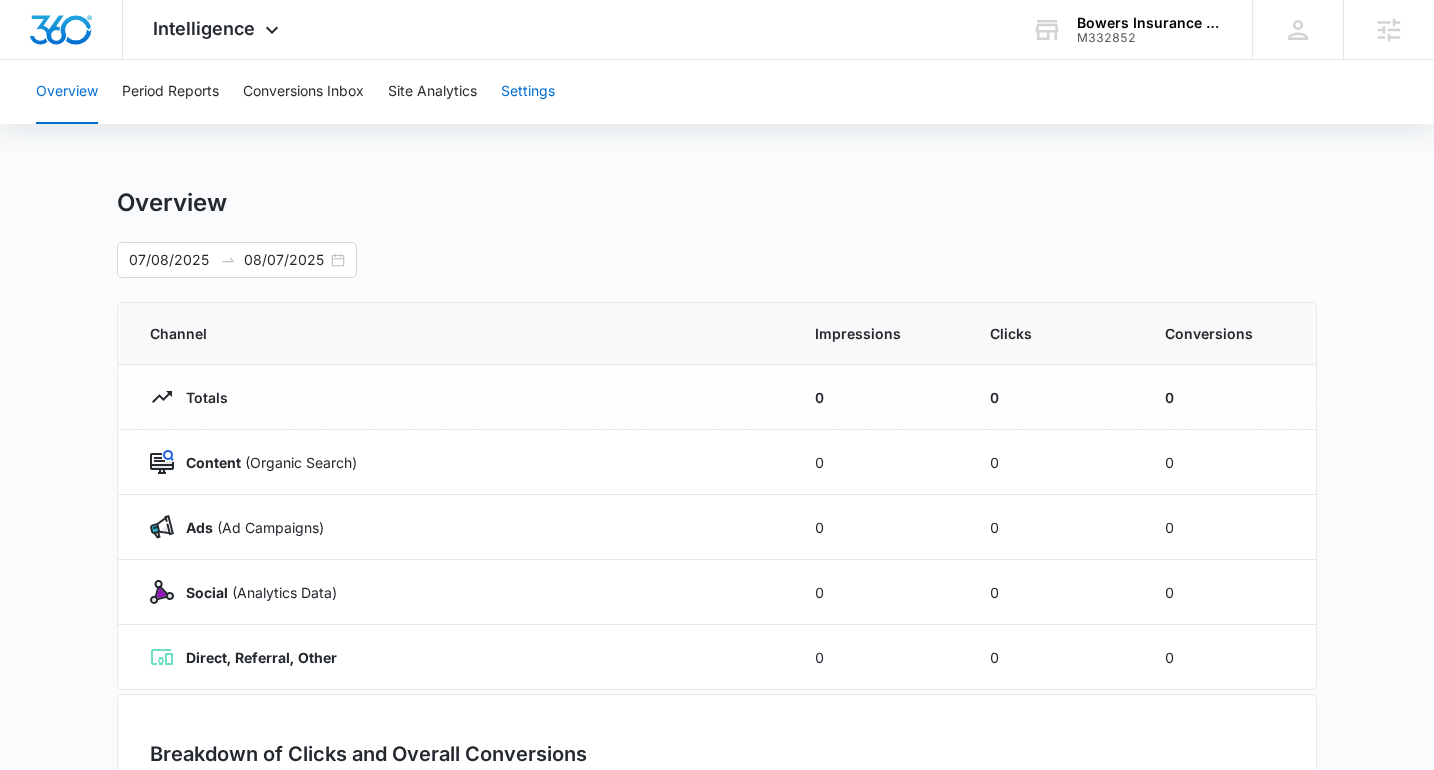 click on "Settings" at bounding box center [528, 92] 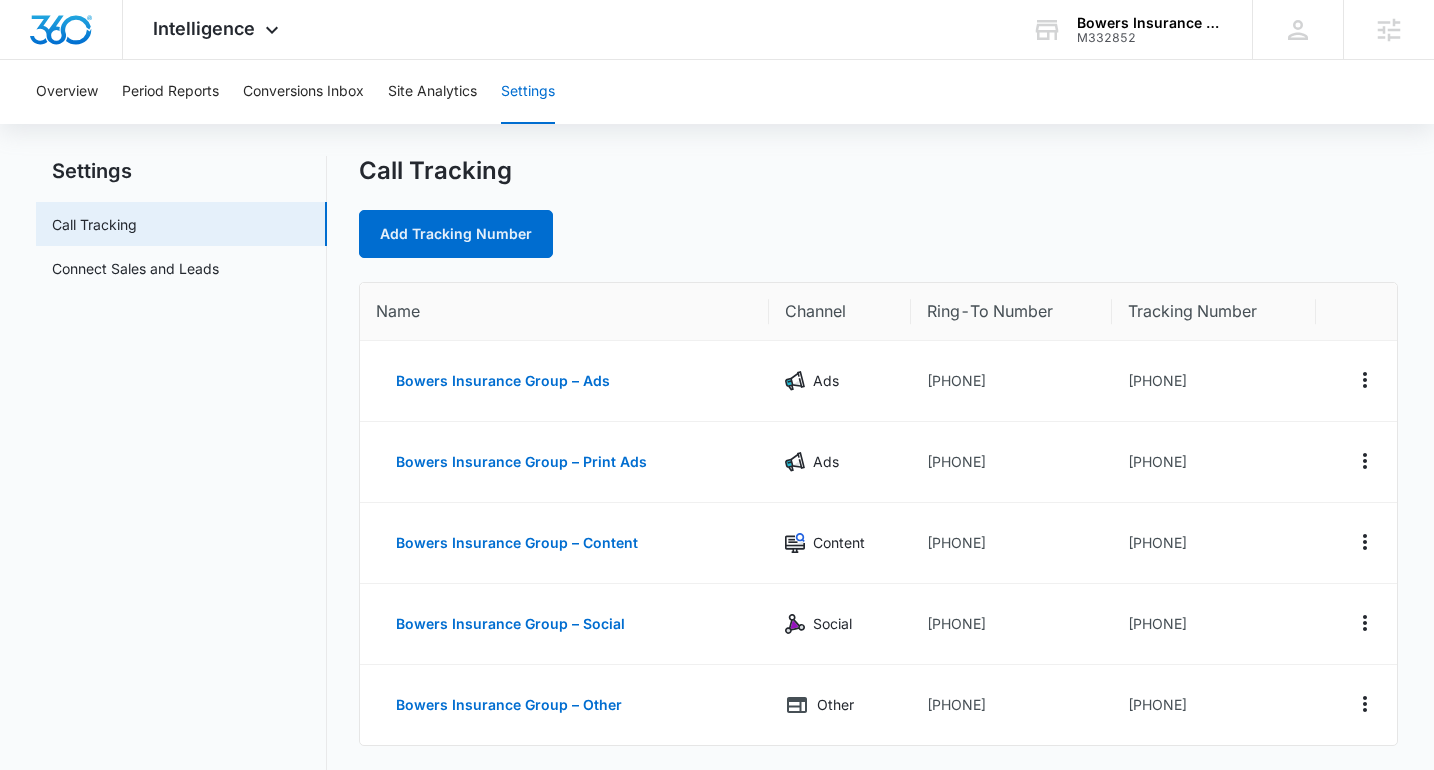 scroll, scrollTop: 89, scrollLeft: 0, axis: vertical 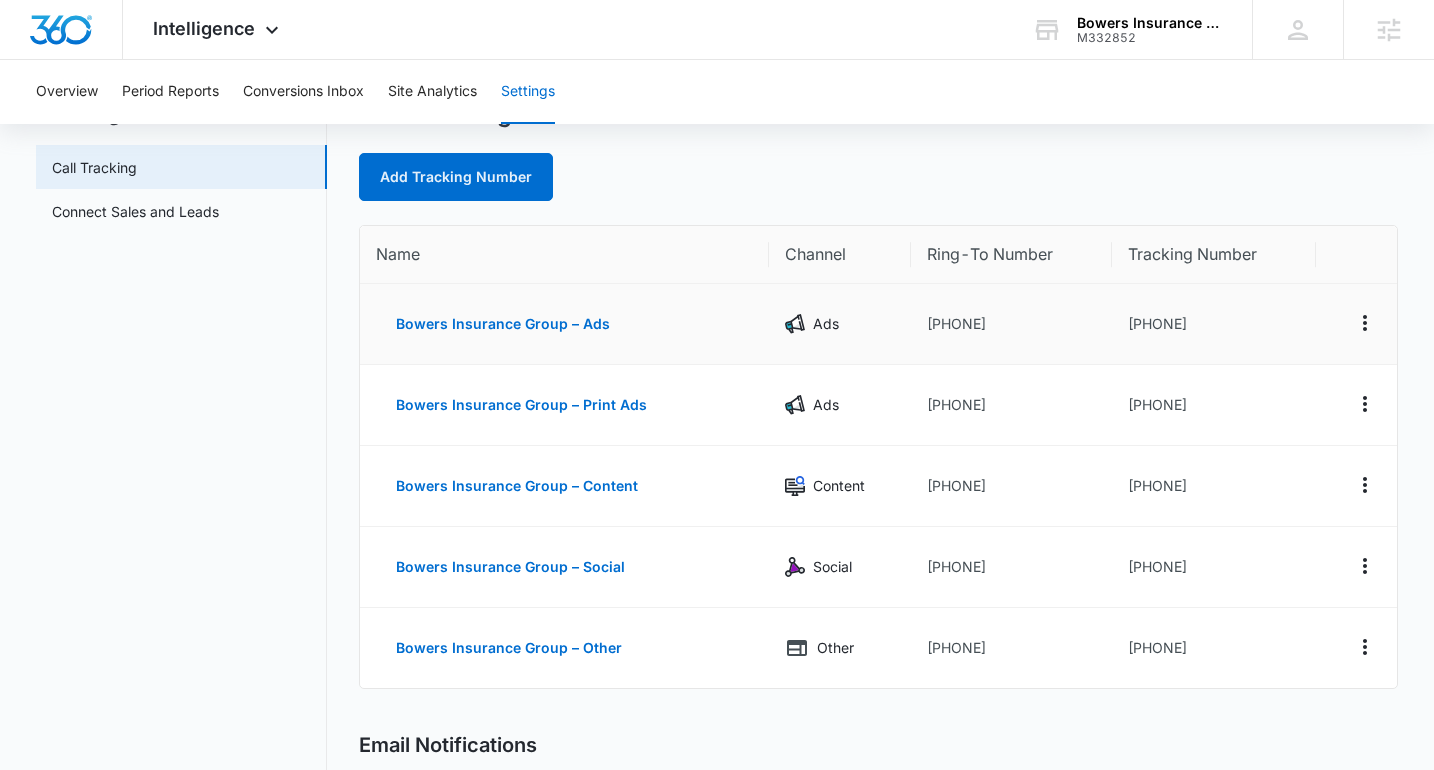 click on "[PHONE]" at bounding box center [1214, 324] 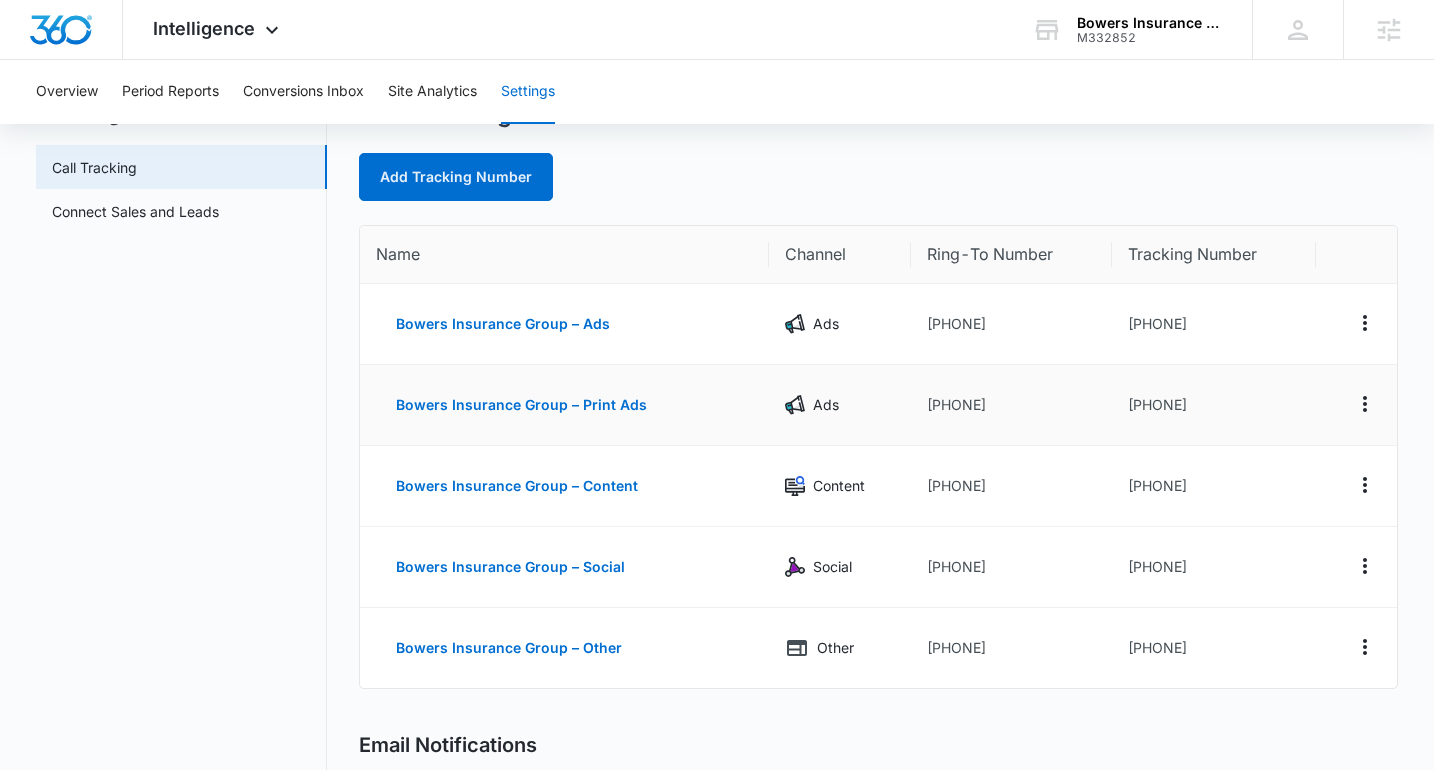 copy on "[PHONE]" 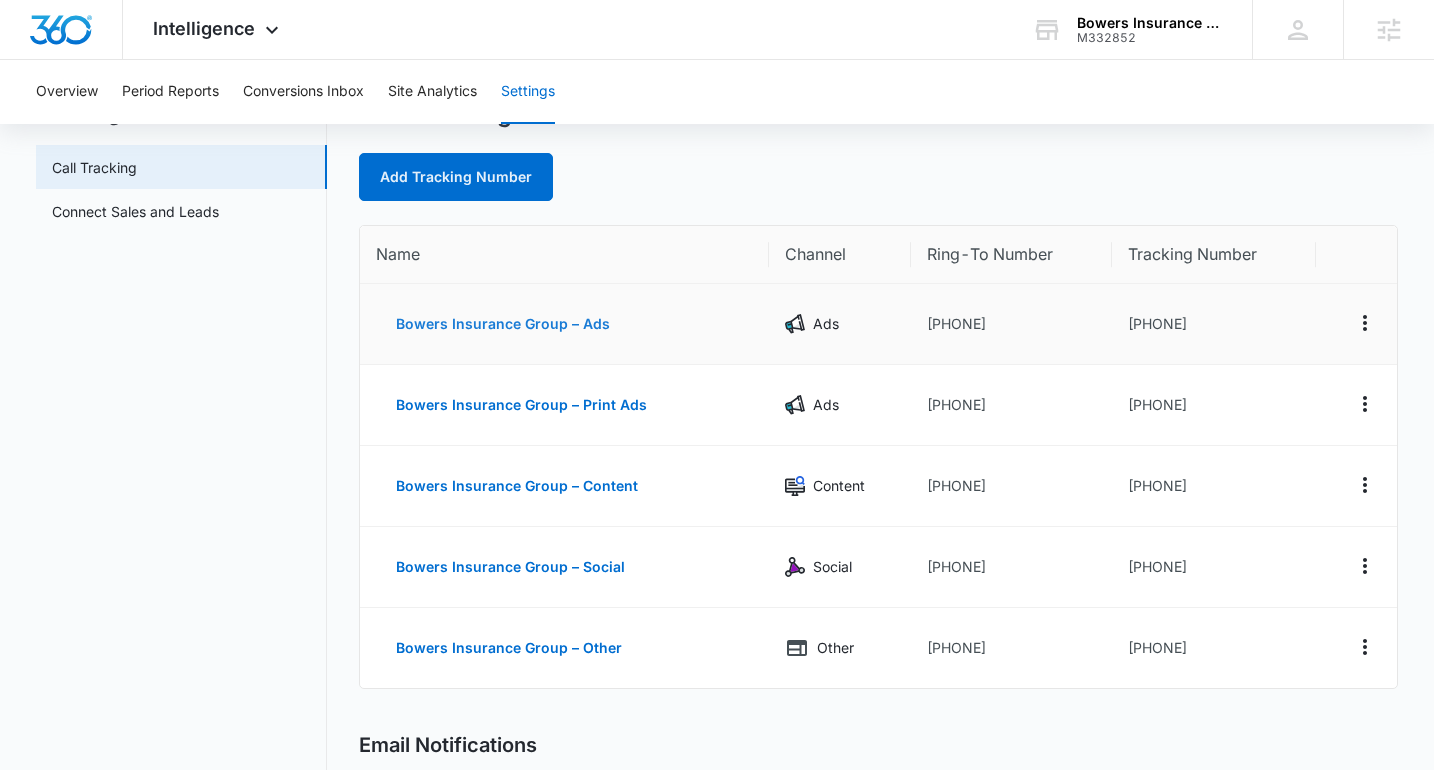 click on "Bowers Insurance Group – Ads" at bounding box center [503, 324] 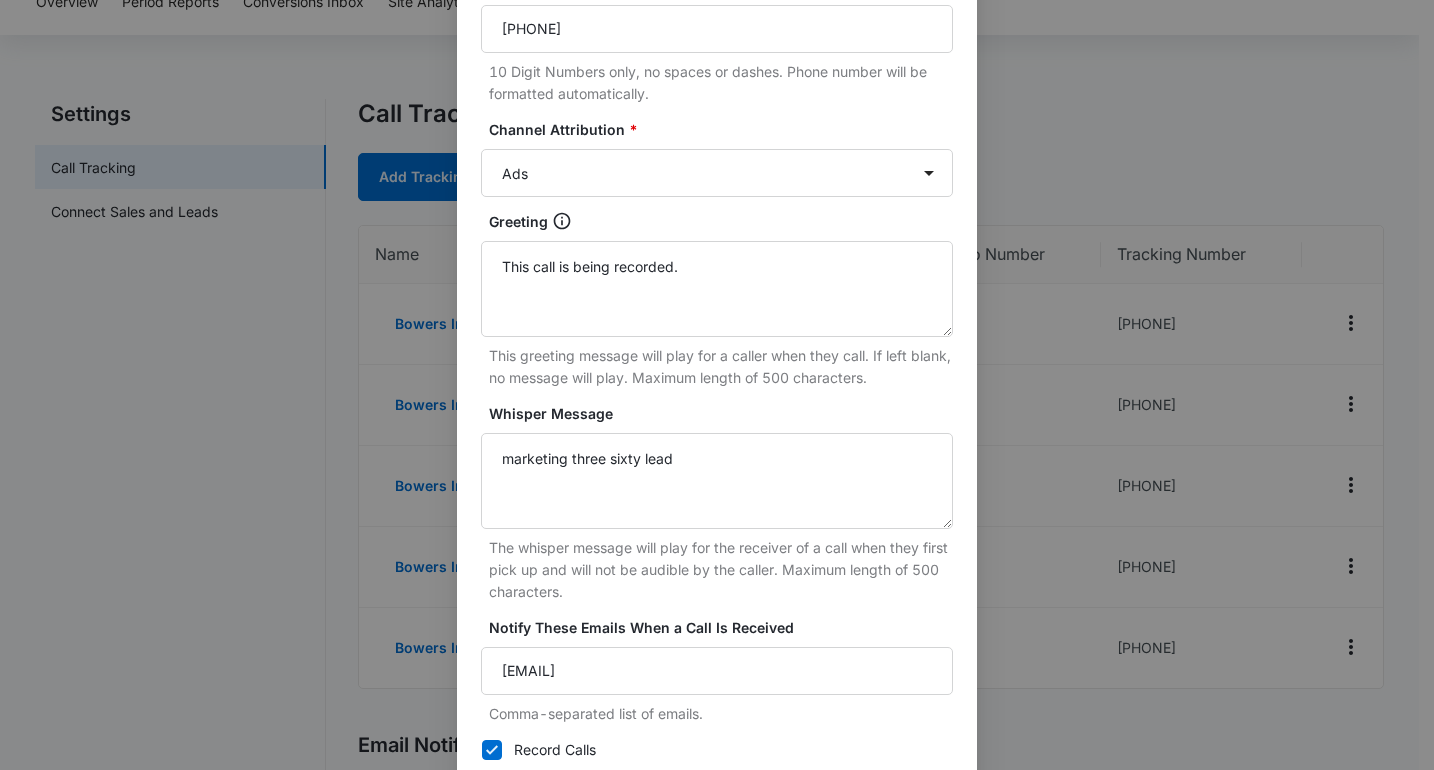 scroll, scrollTop: 436, scrollLeft: 0, axis: vertical 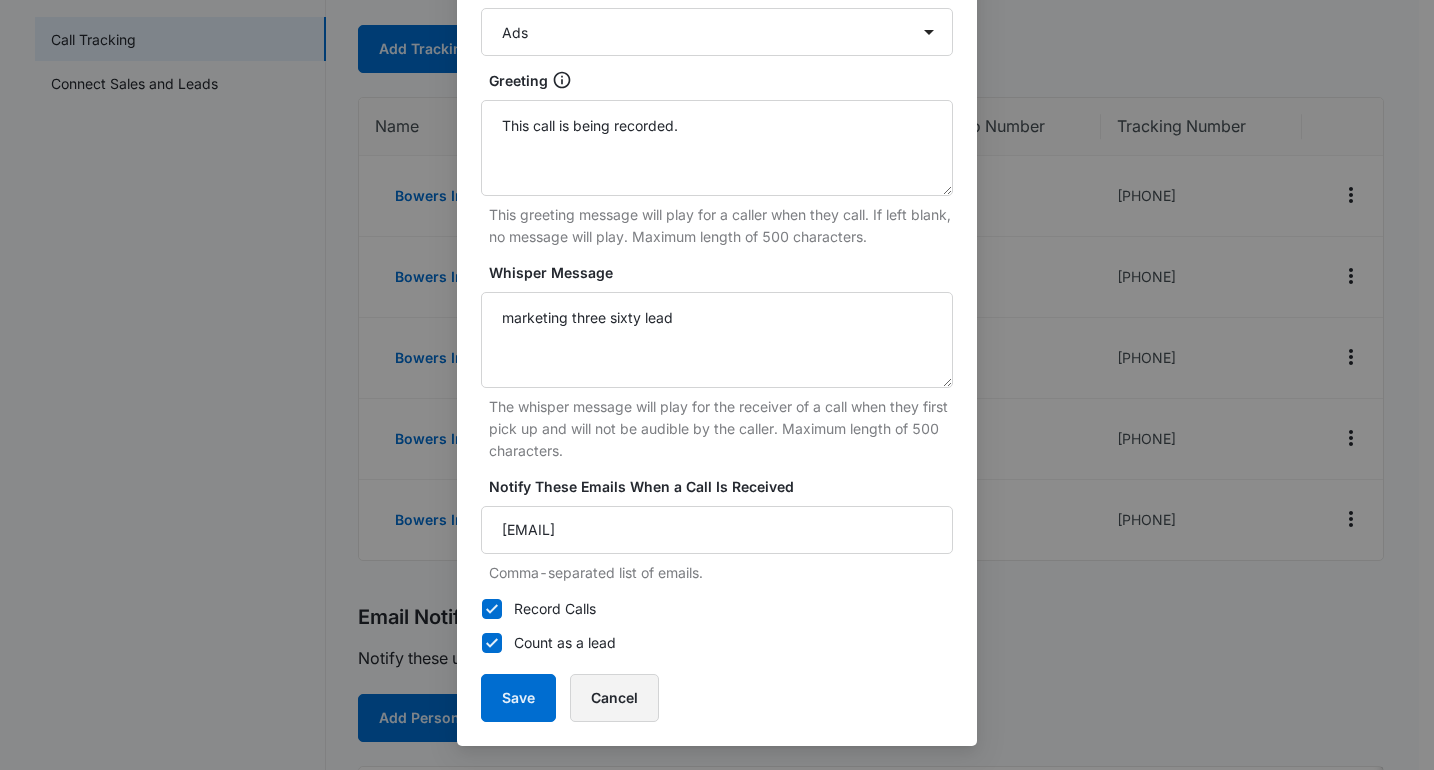 click on "Cancel" at bounding box center [614, 698] 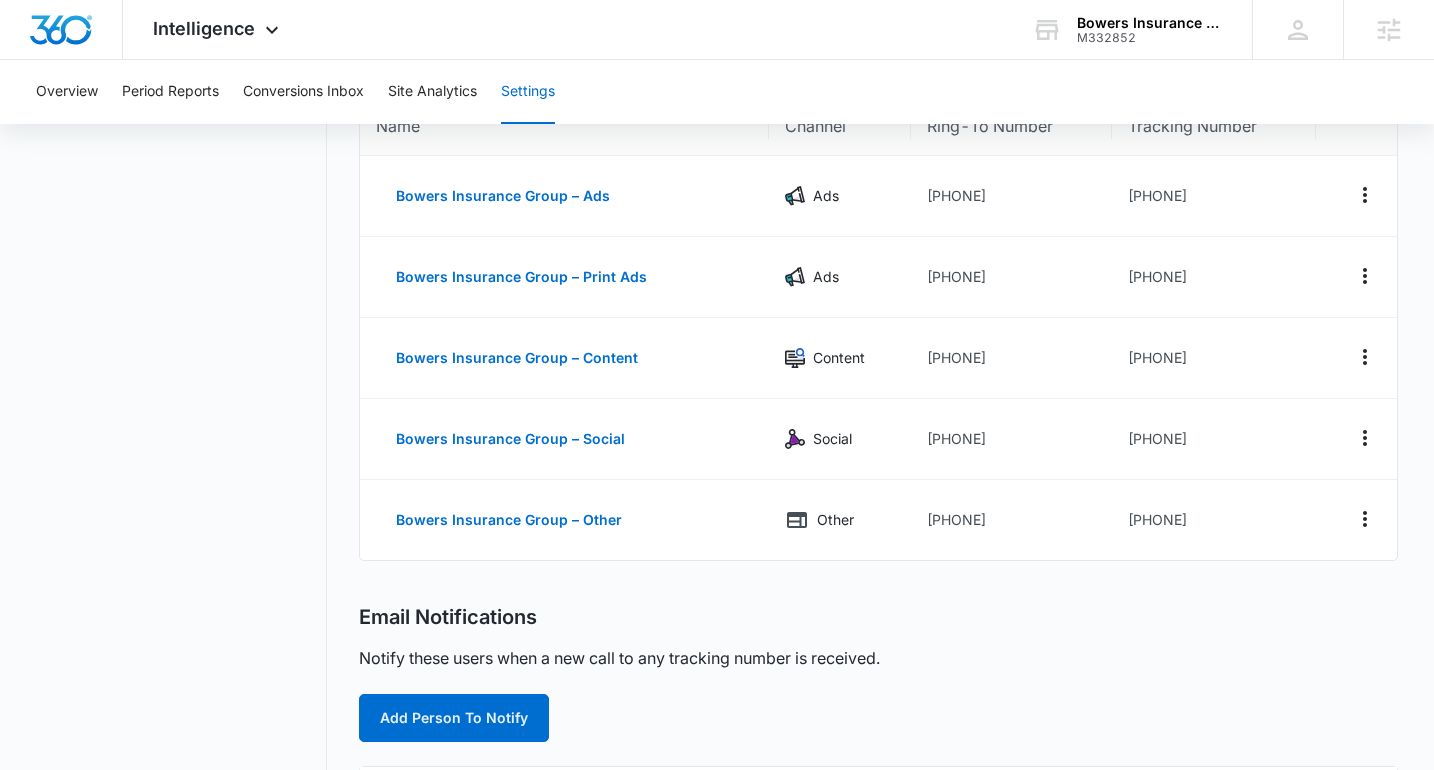 scroll, scrollTop: 433, scrollLeft: 0, axis: vertical 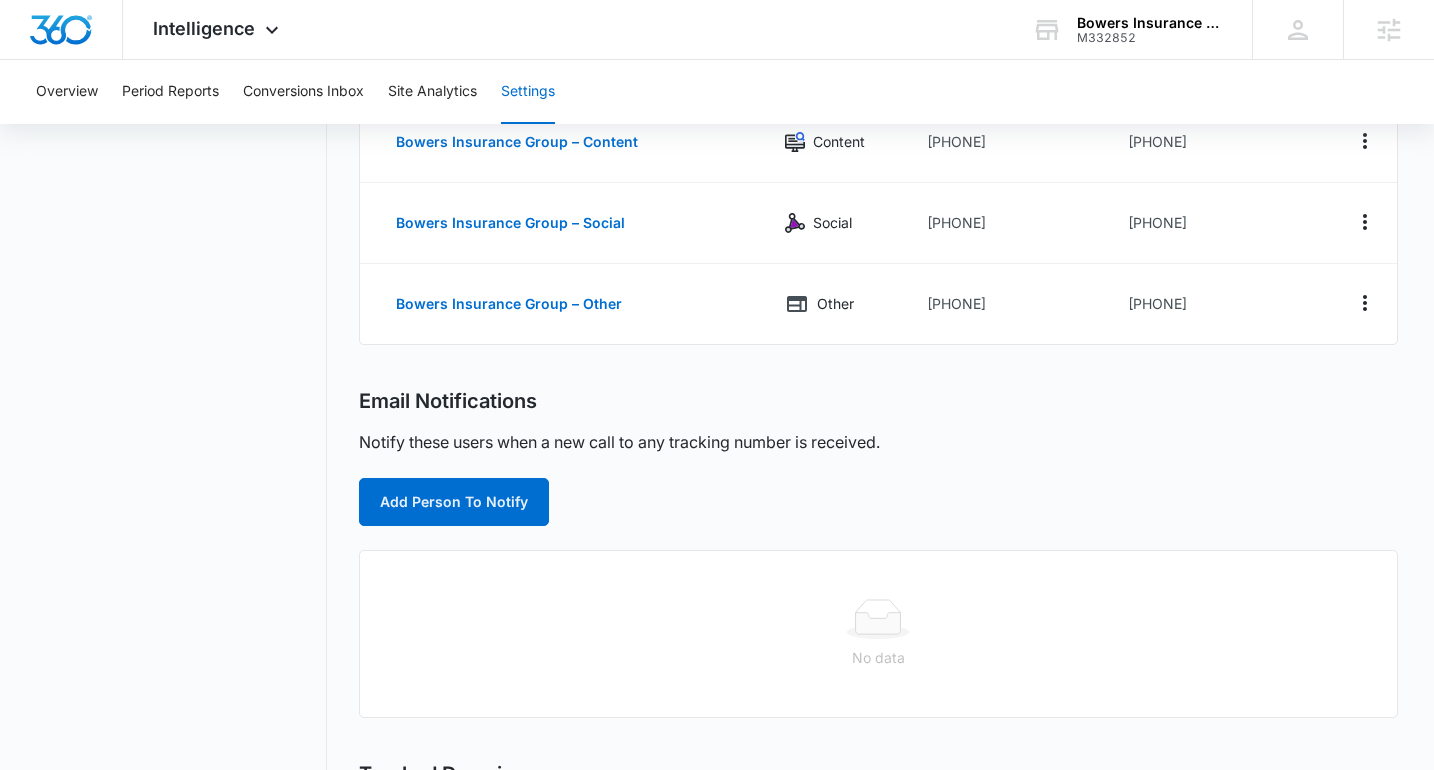click on "Add Person To Notify" at bounding box center [878, 502] 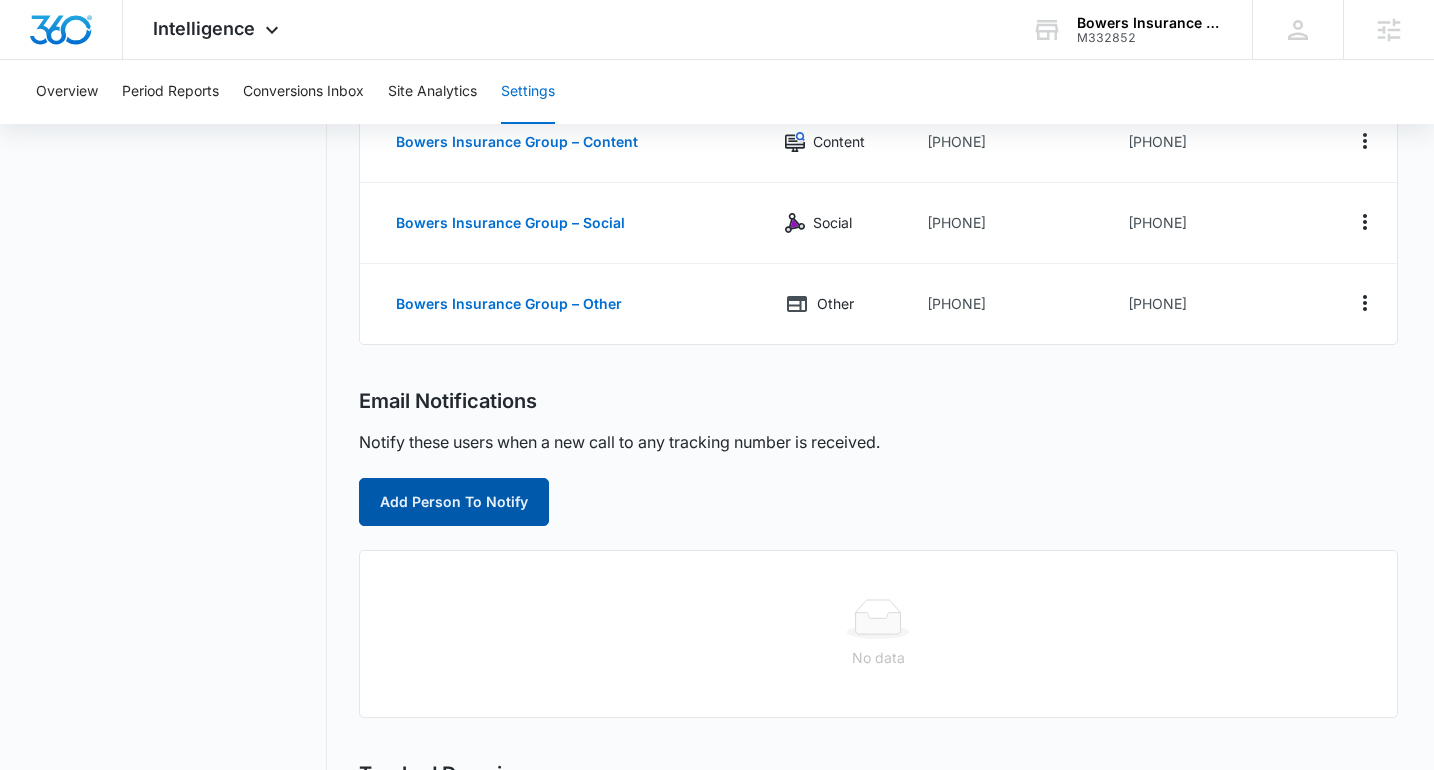 click on "Add Person To Notify" at bounding box center (454, 502) 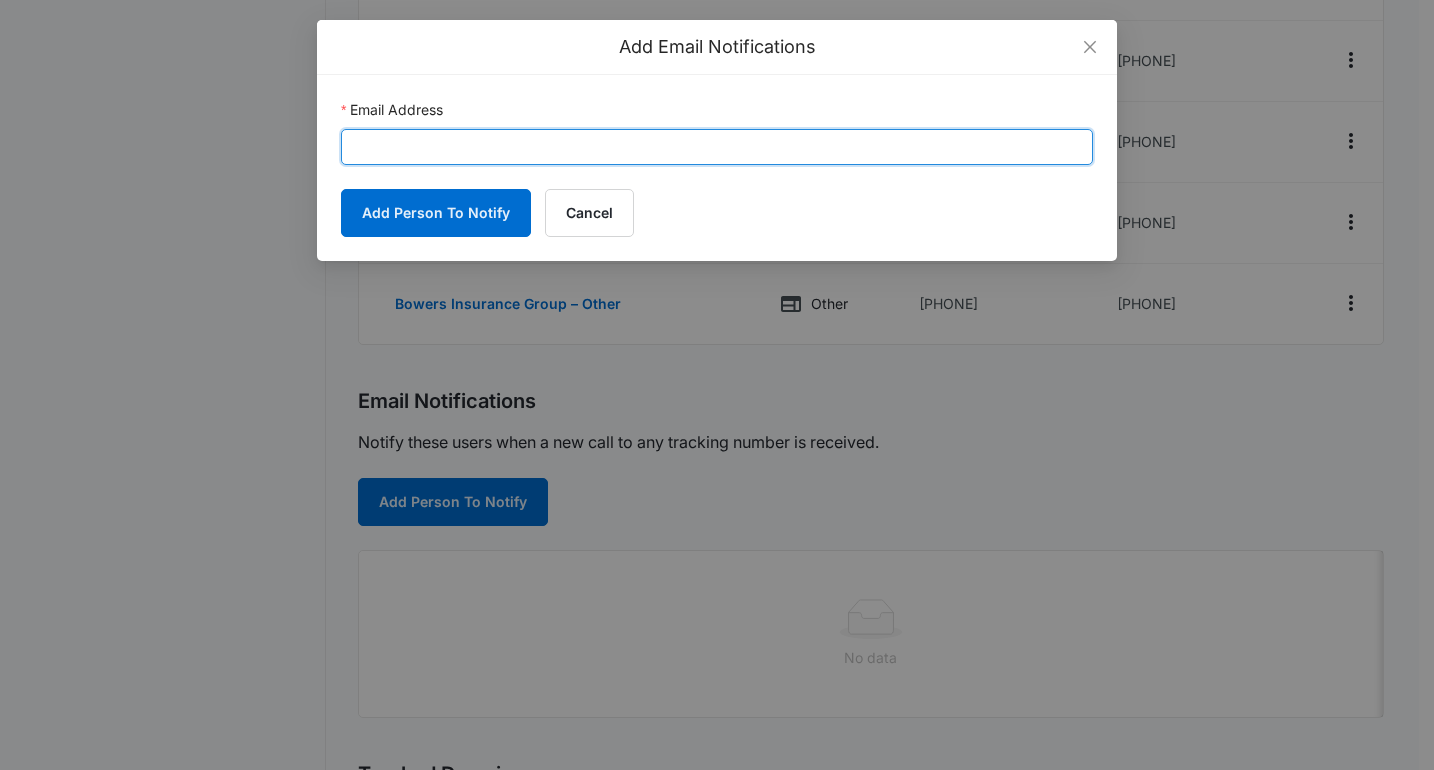 click on "Email Address" at bounding box center [717, 147] 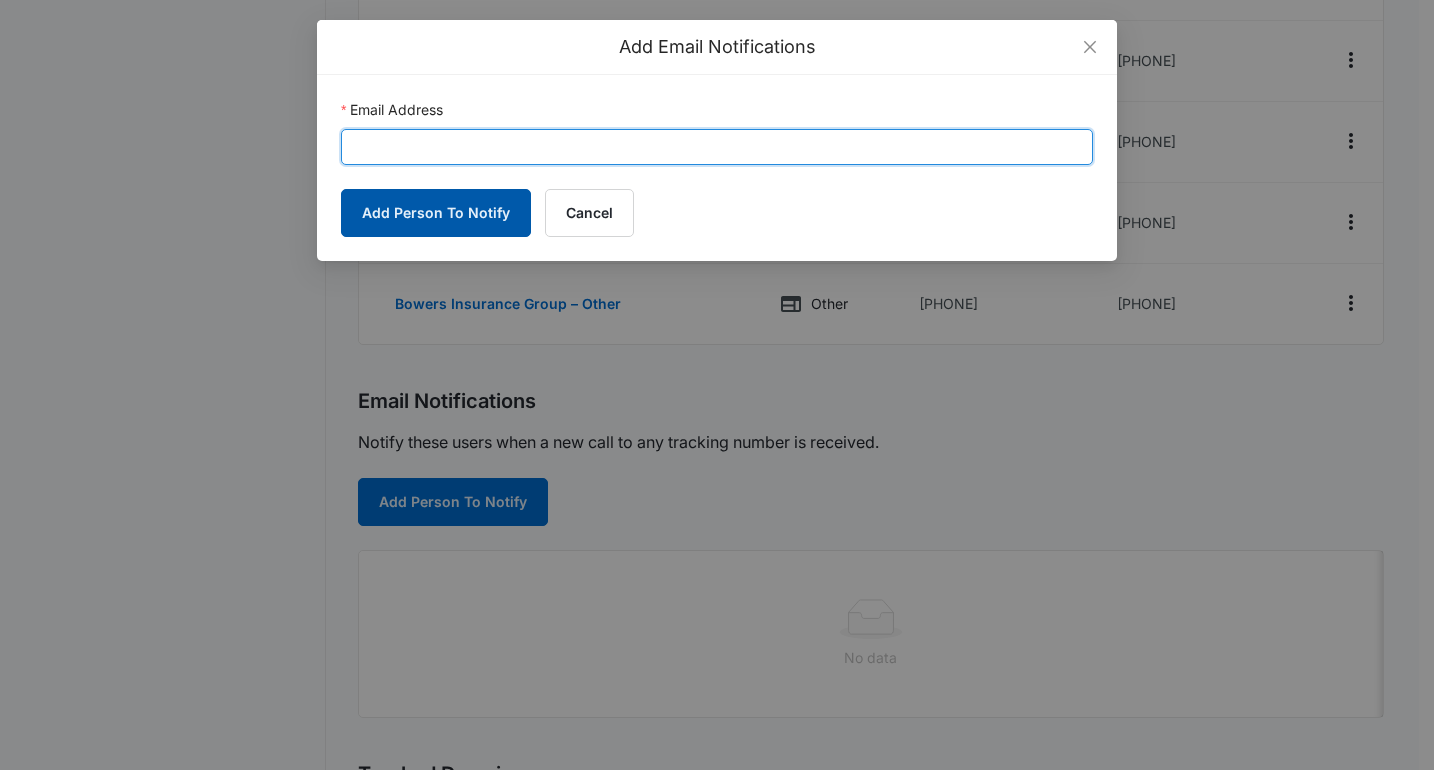 paste on "[EMAIL]" 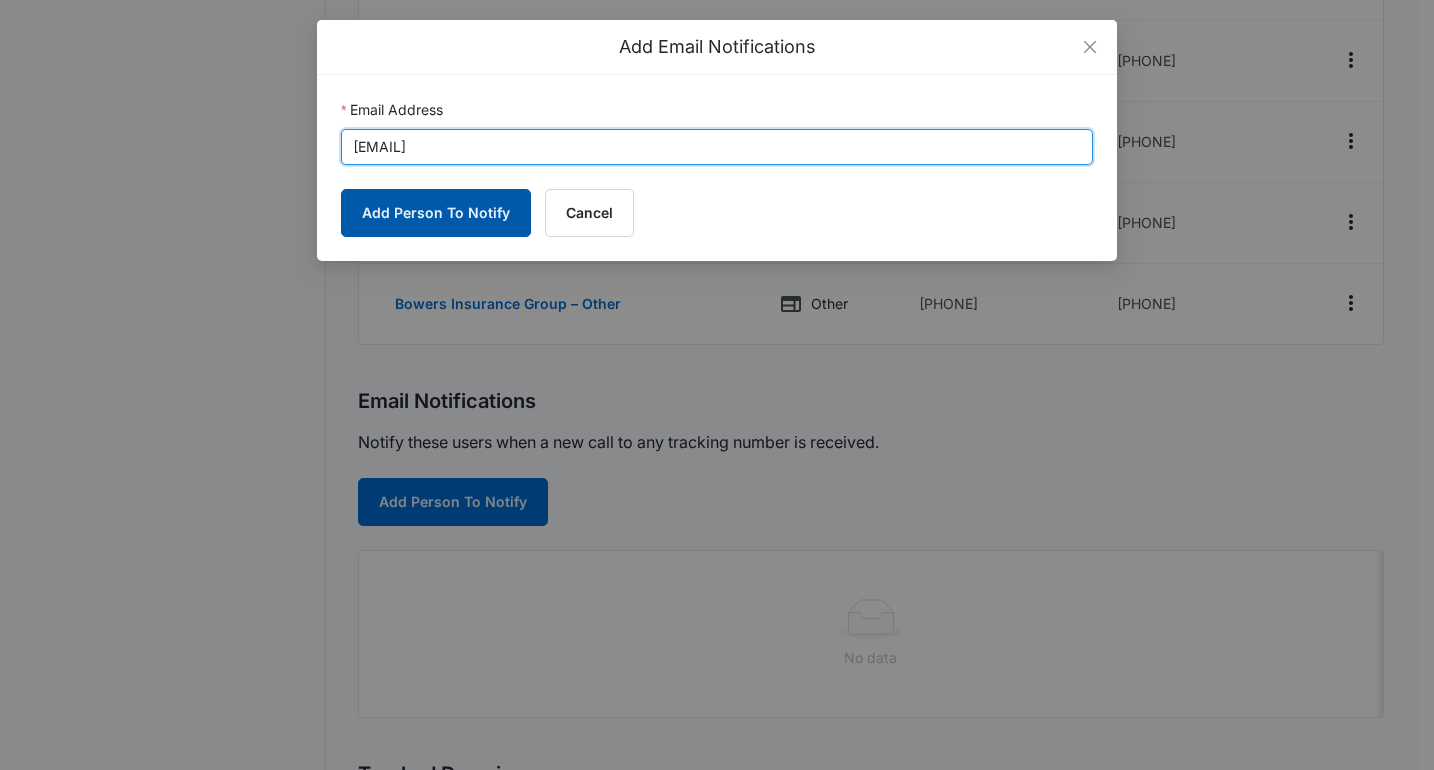 type on "[EMAIL]" 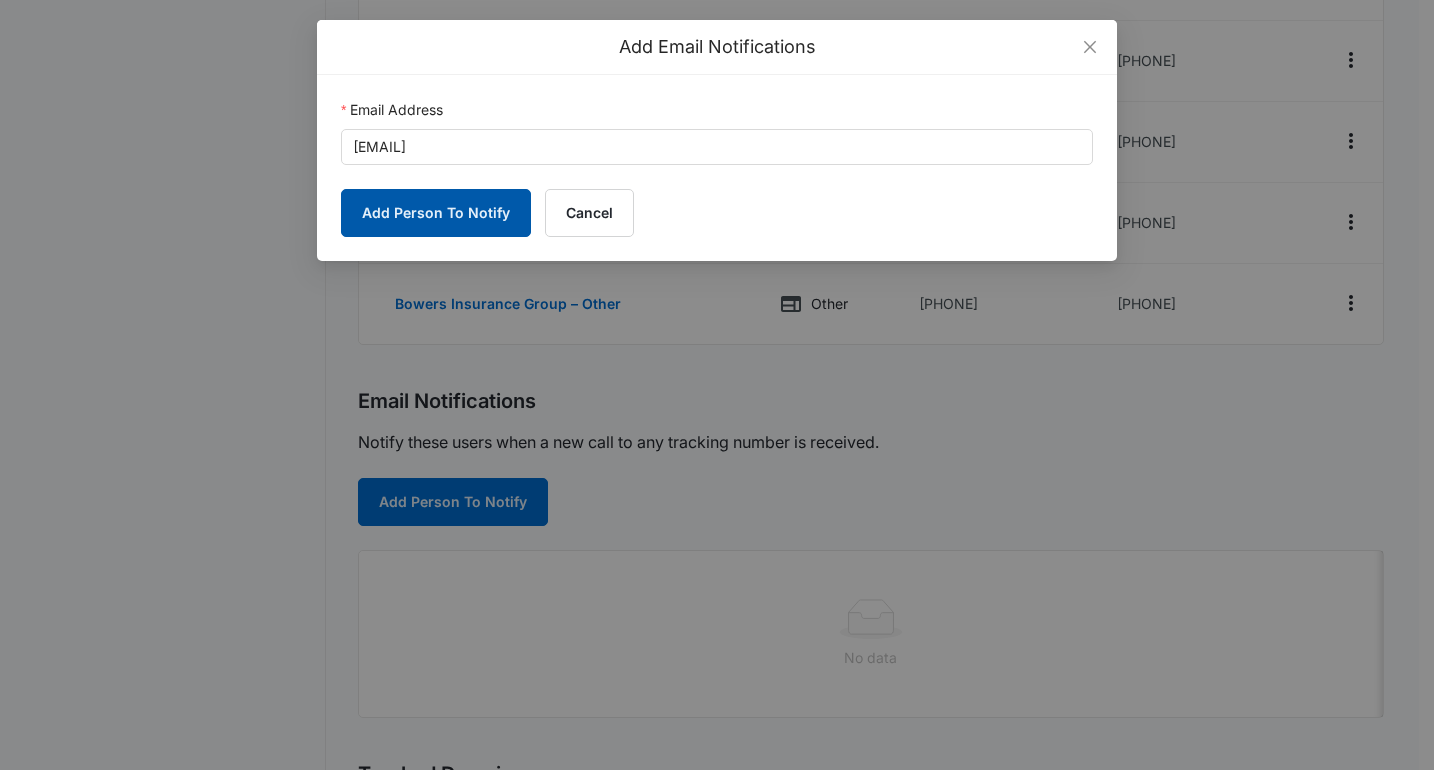 click on "Add Person To Notify" at bounding box center [436, 213] 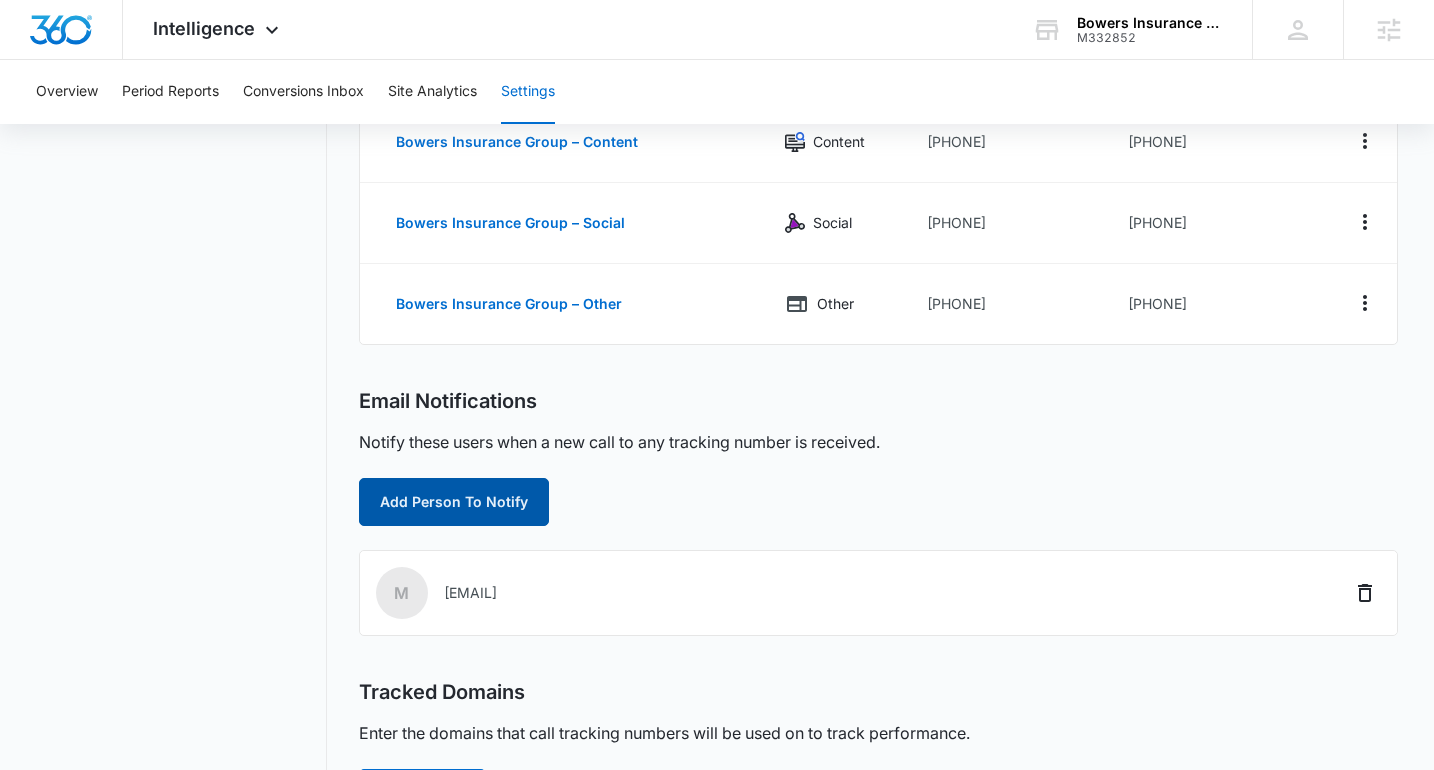 click on "Add Person To Notify" at bounding box center [454, 502] 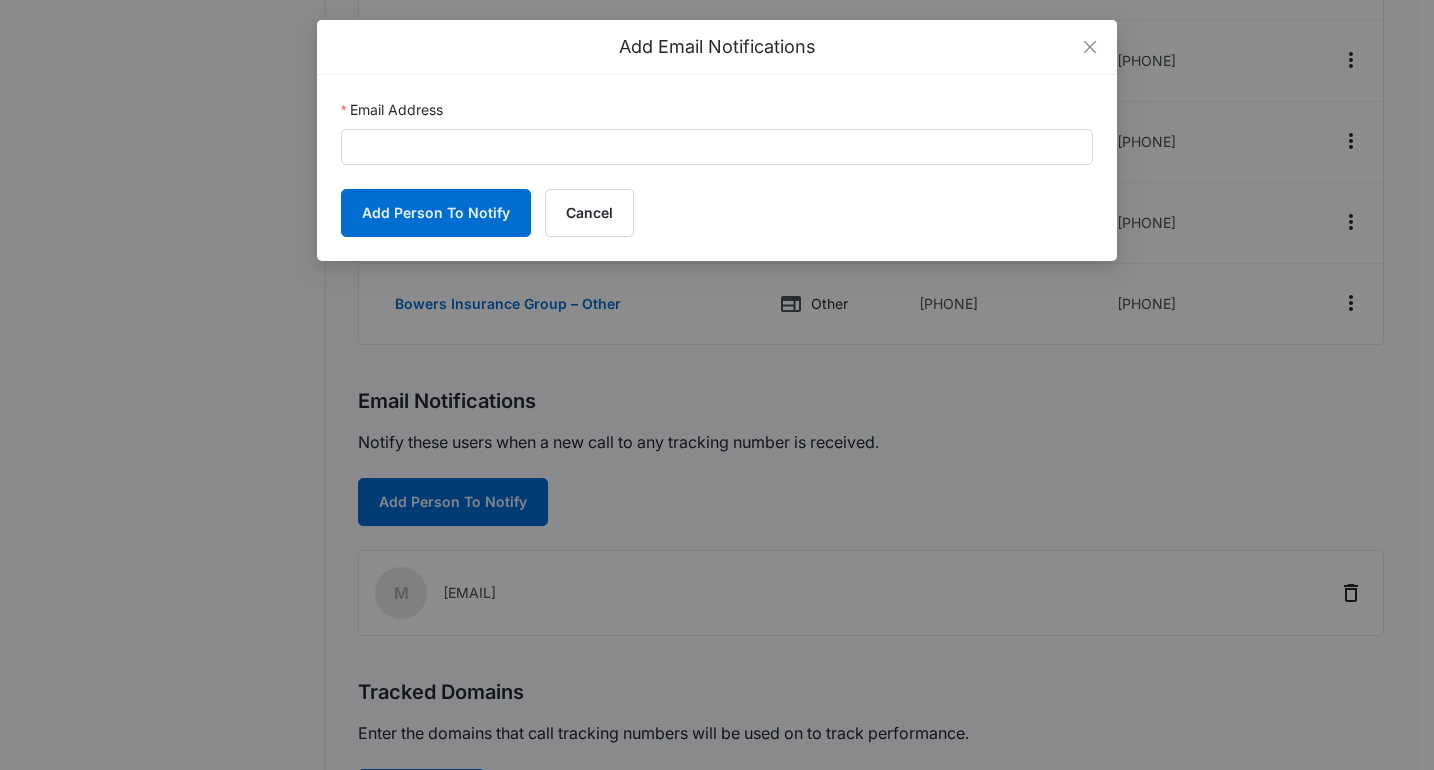 click on "Email Address Add Person To Notify Cancel" at bounding box center (717, 168) 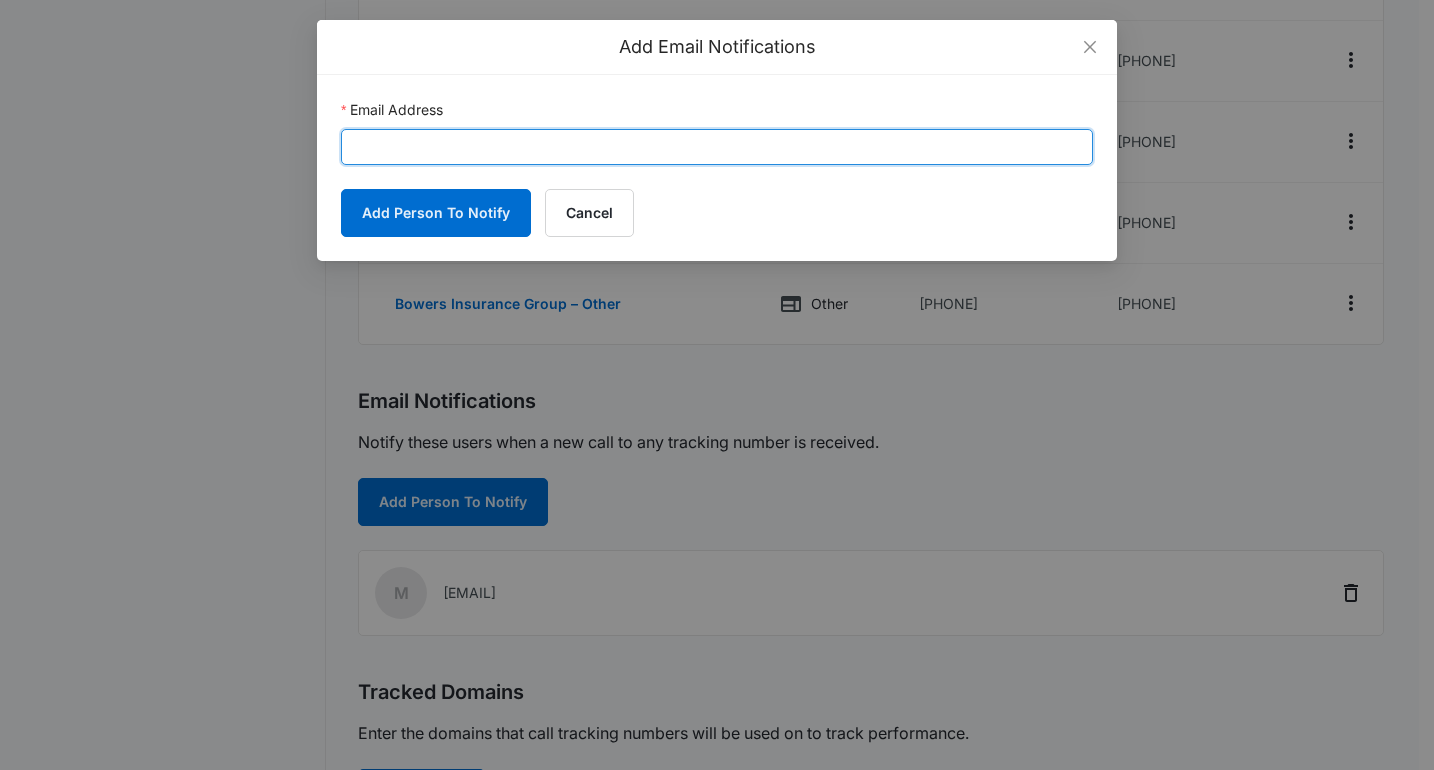 click on "Email Address" at bounding box center (717, 147) 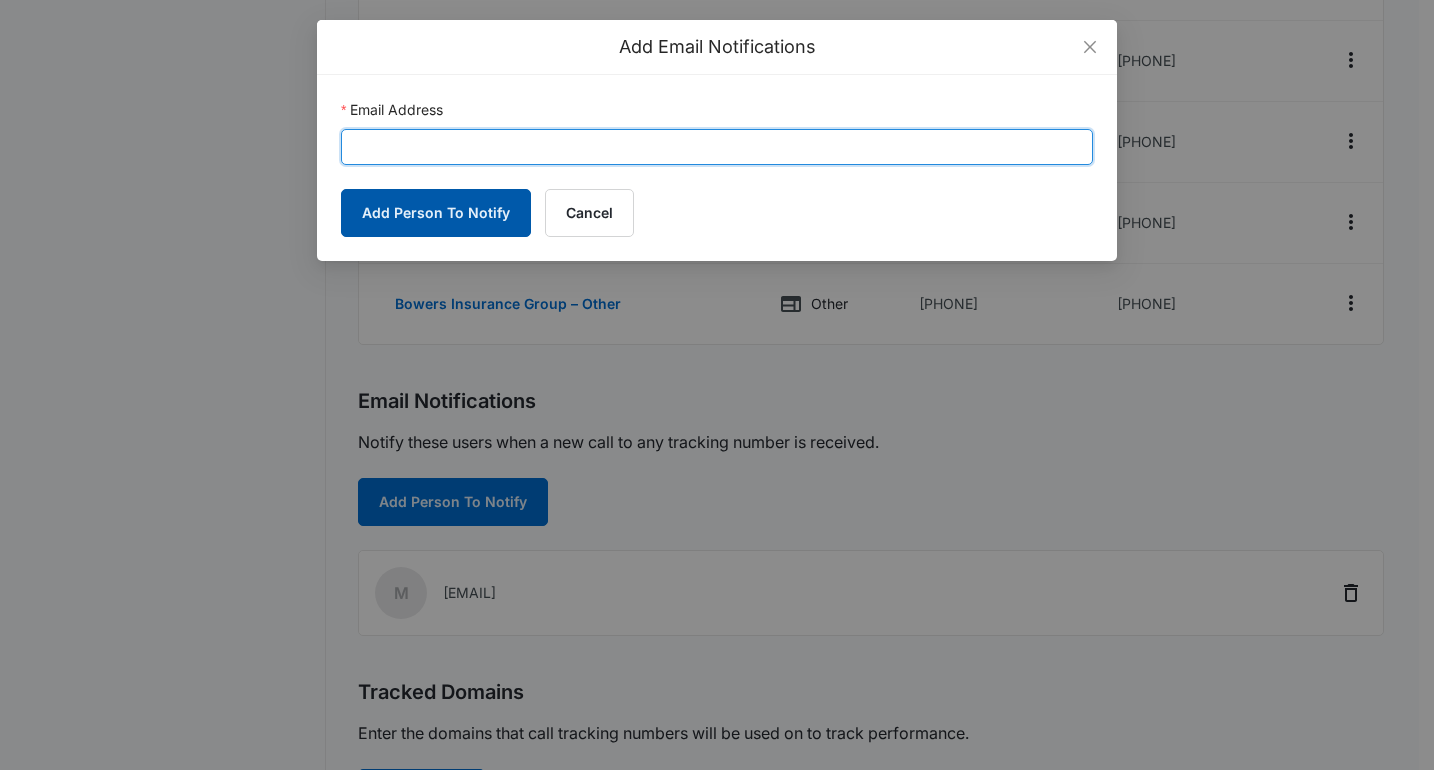 paste on "[EMAIL]" 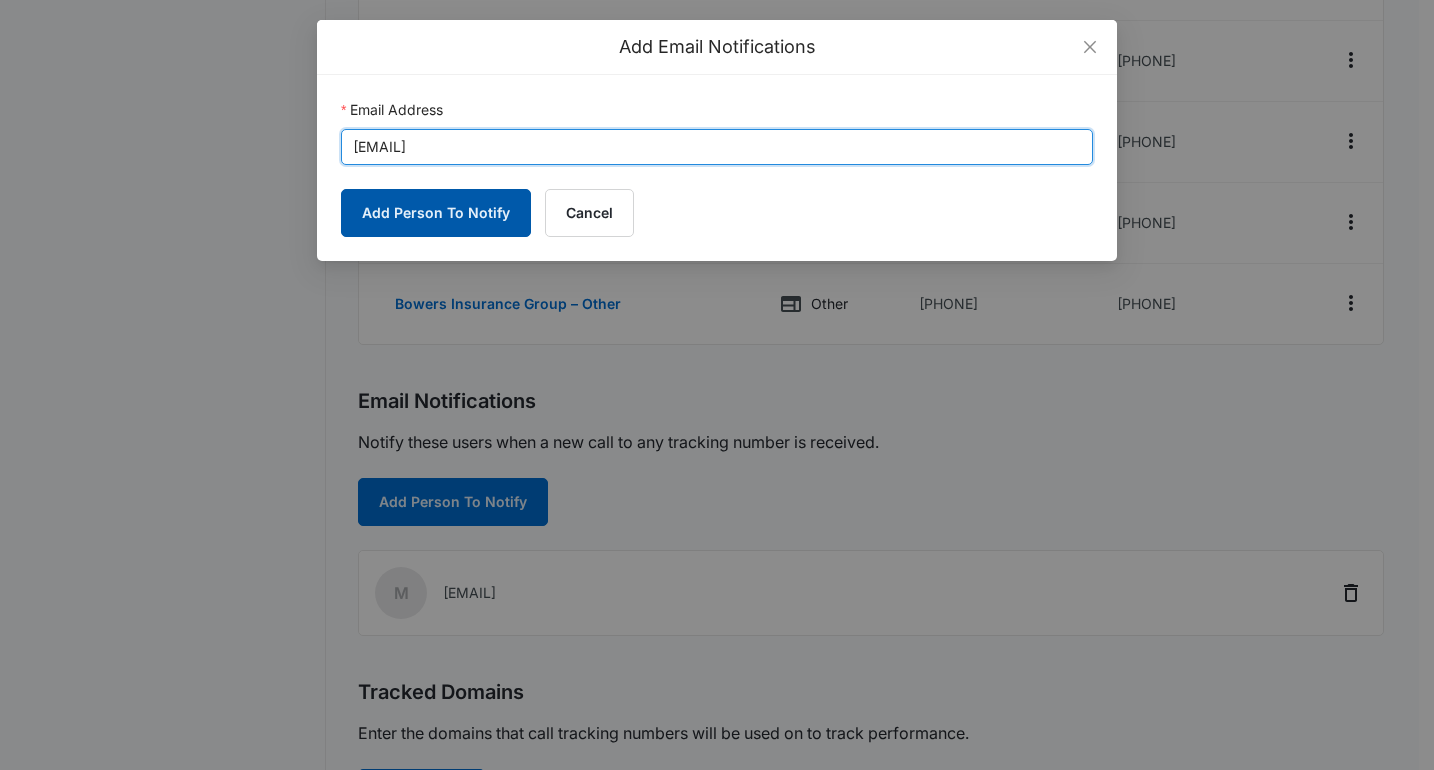 type on "[EMAIL]" 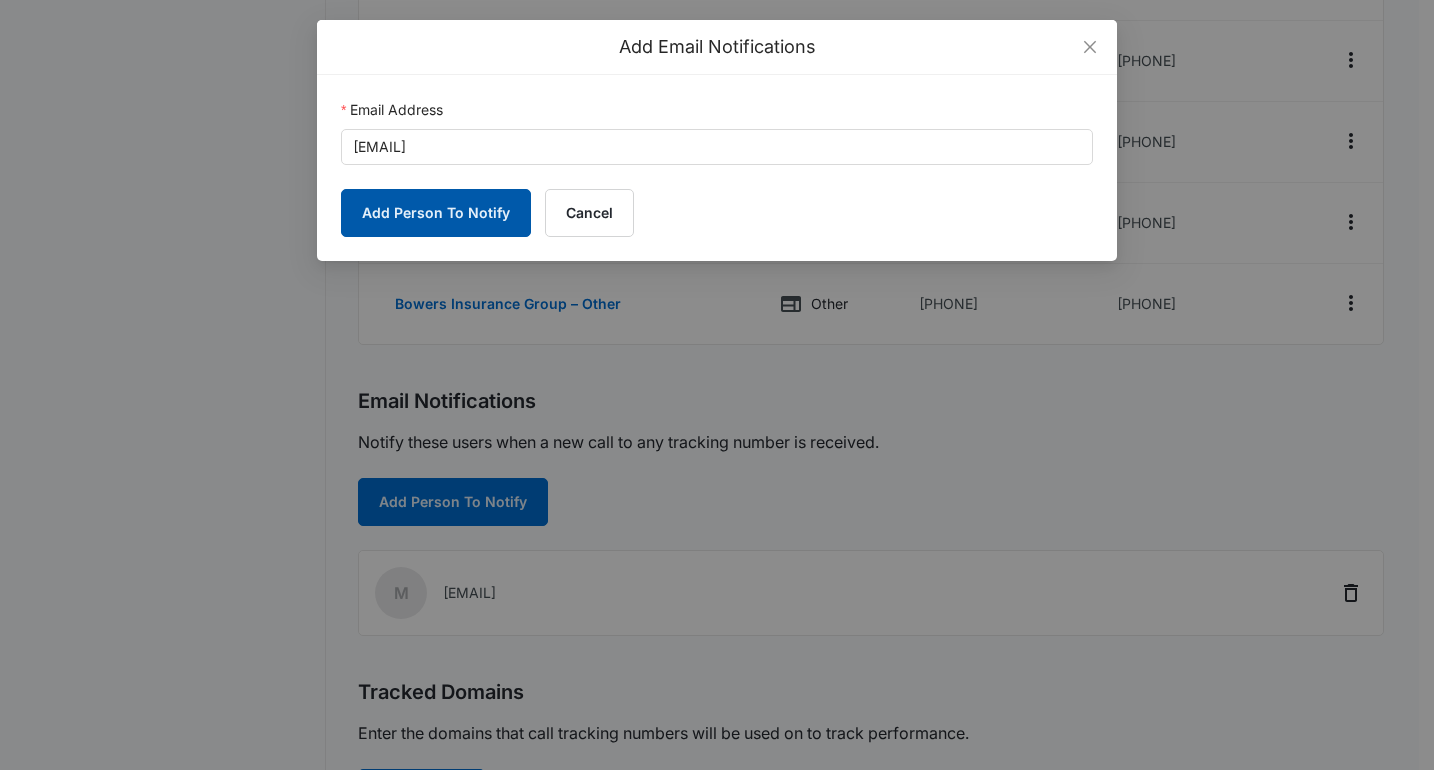 click on "Add Person To Notify" at bounding box center (436, 213) 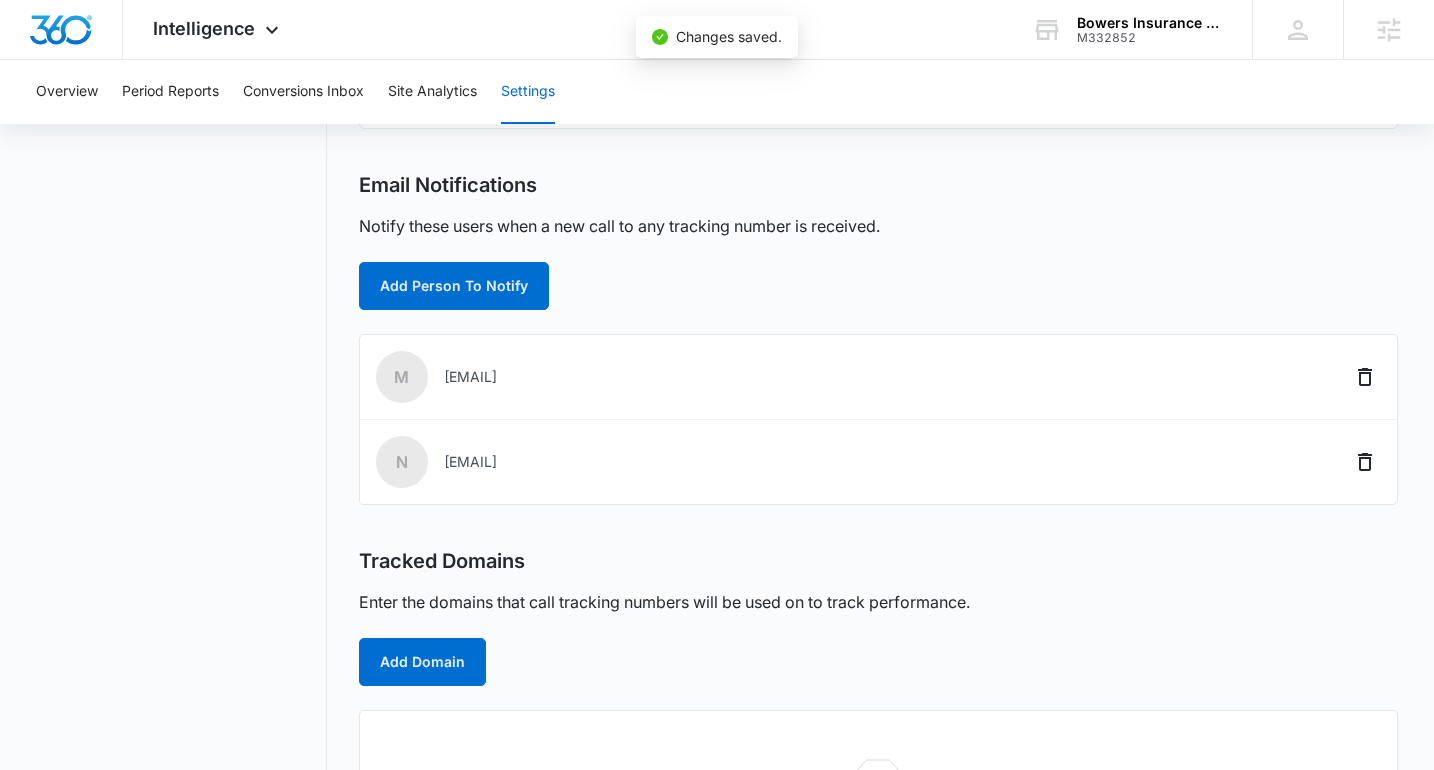 scroll, scrollTop: 781, scrollLeft: 0, axis: vertical 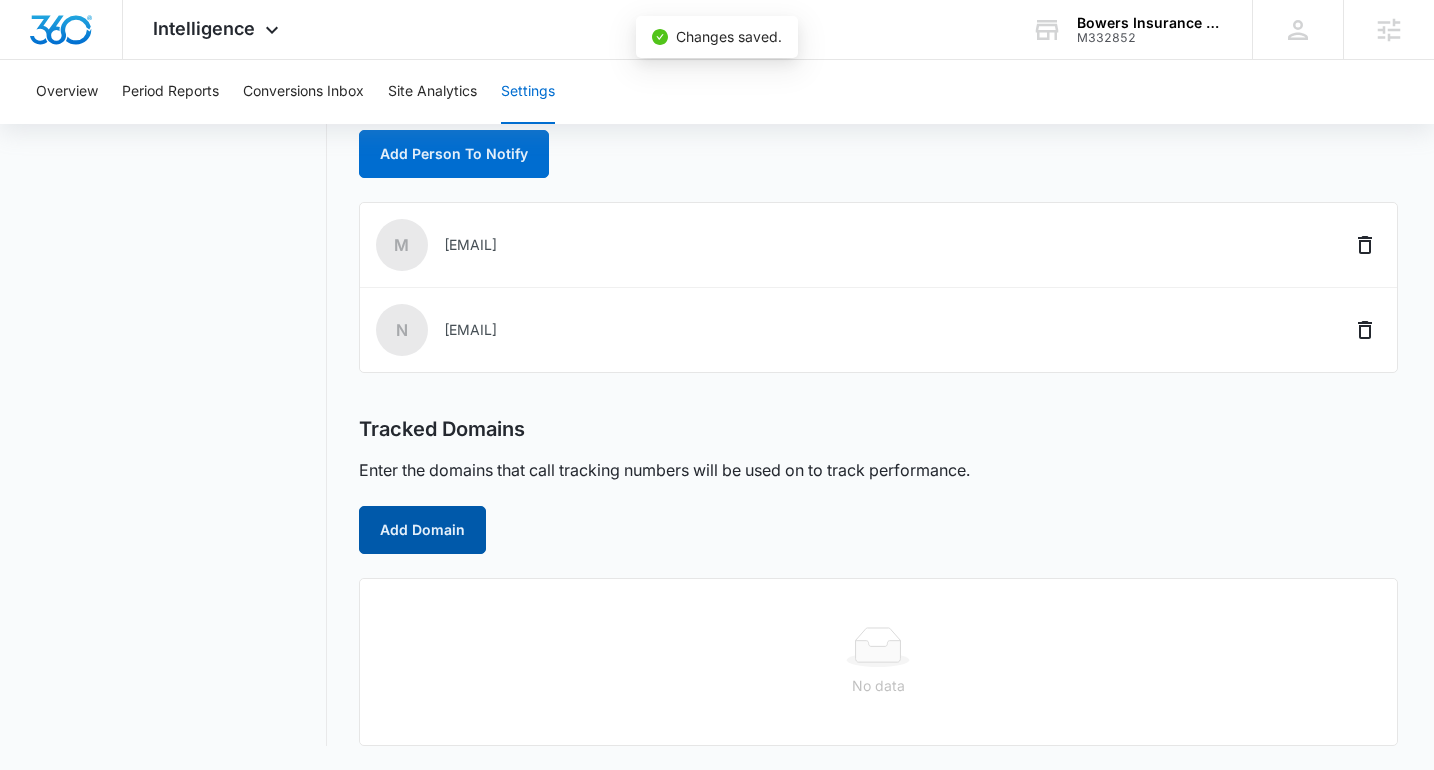 click on "Add Domain" at bounding box center [422, 530] 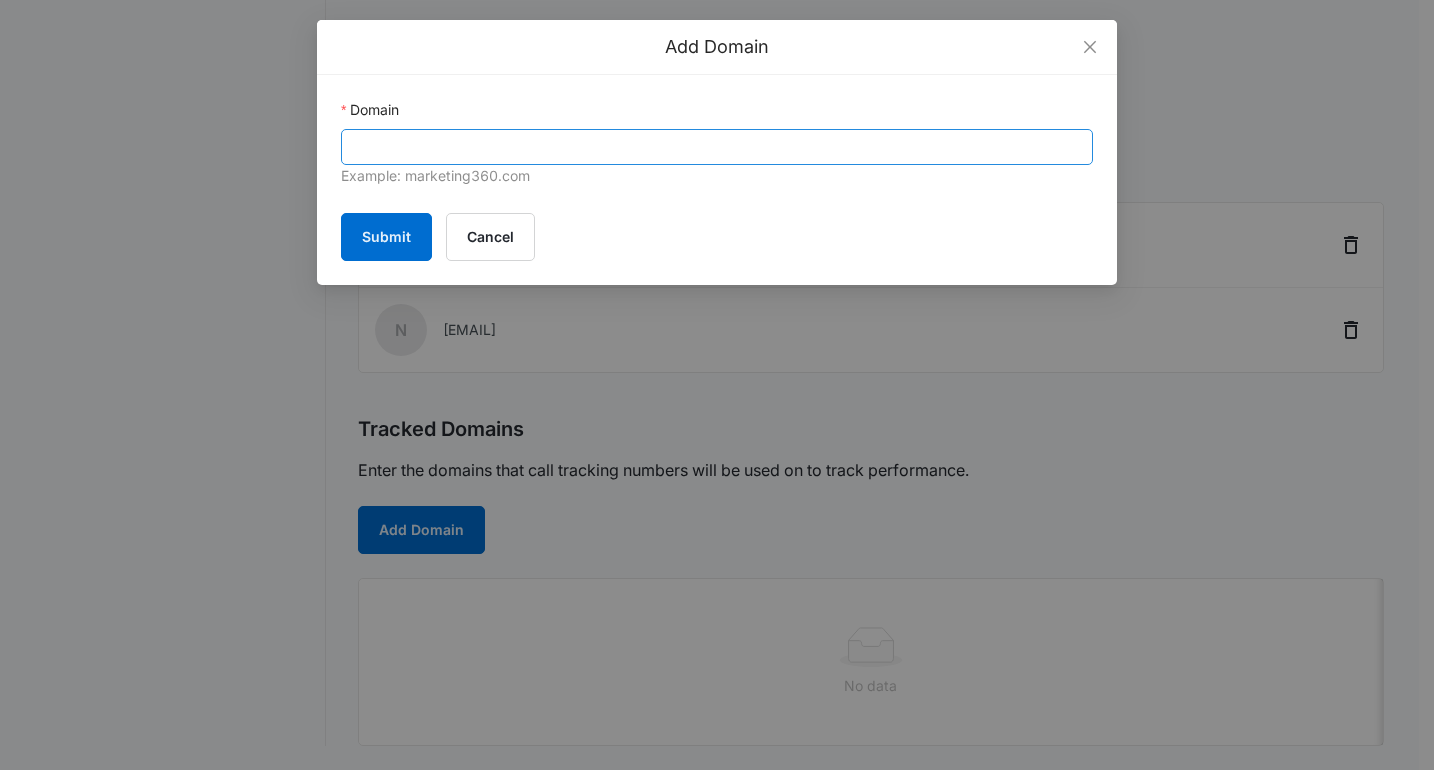 click on "Domain Example: marketing360.com" at bounding box center [717, 144] 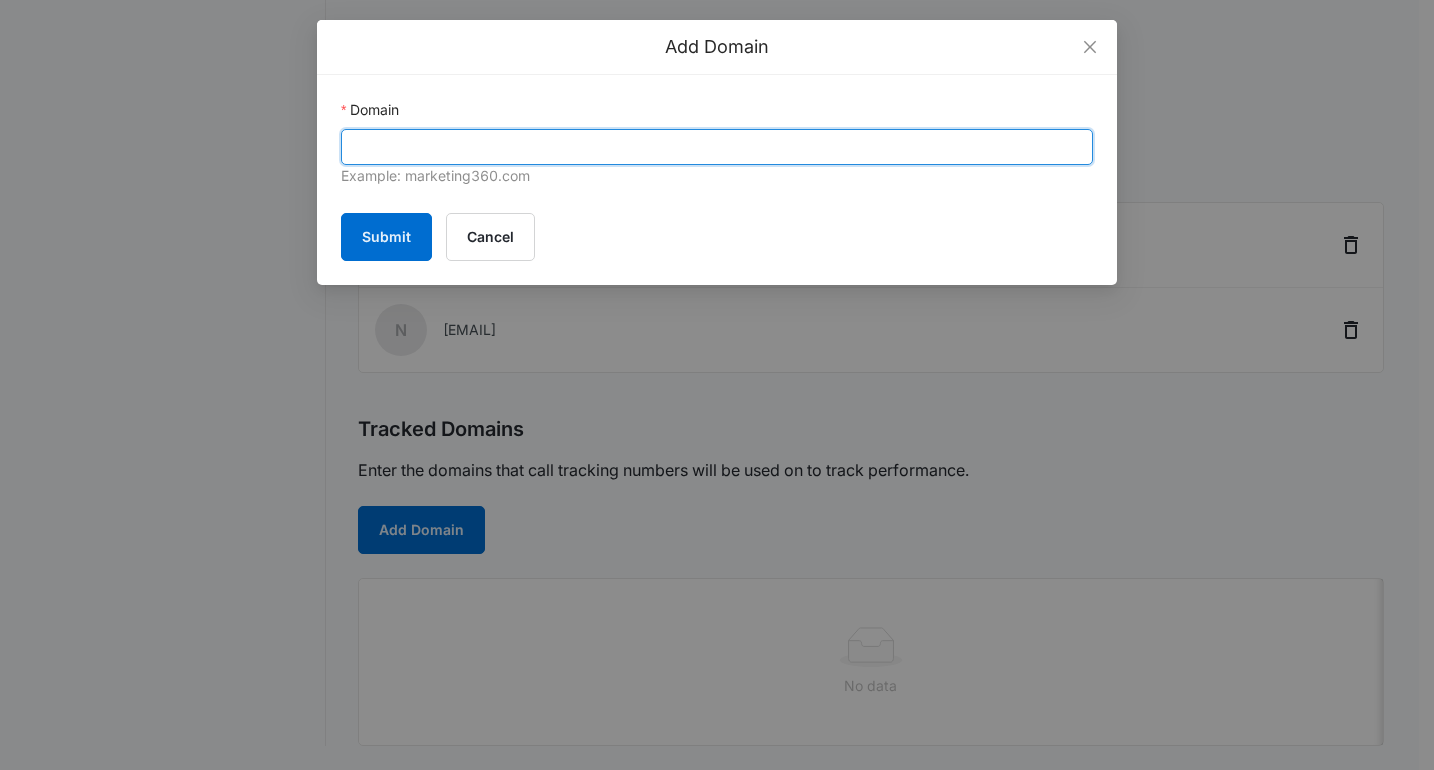 click on "Domain" at bounding box center (717, 147) 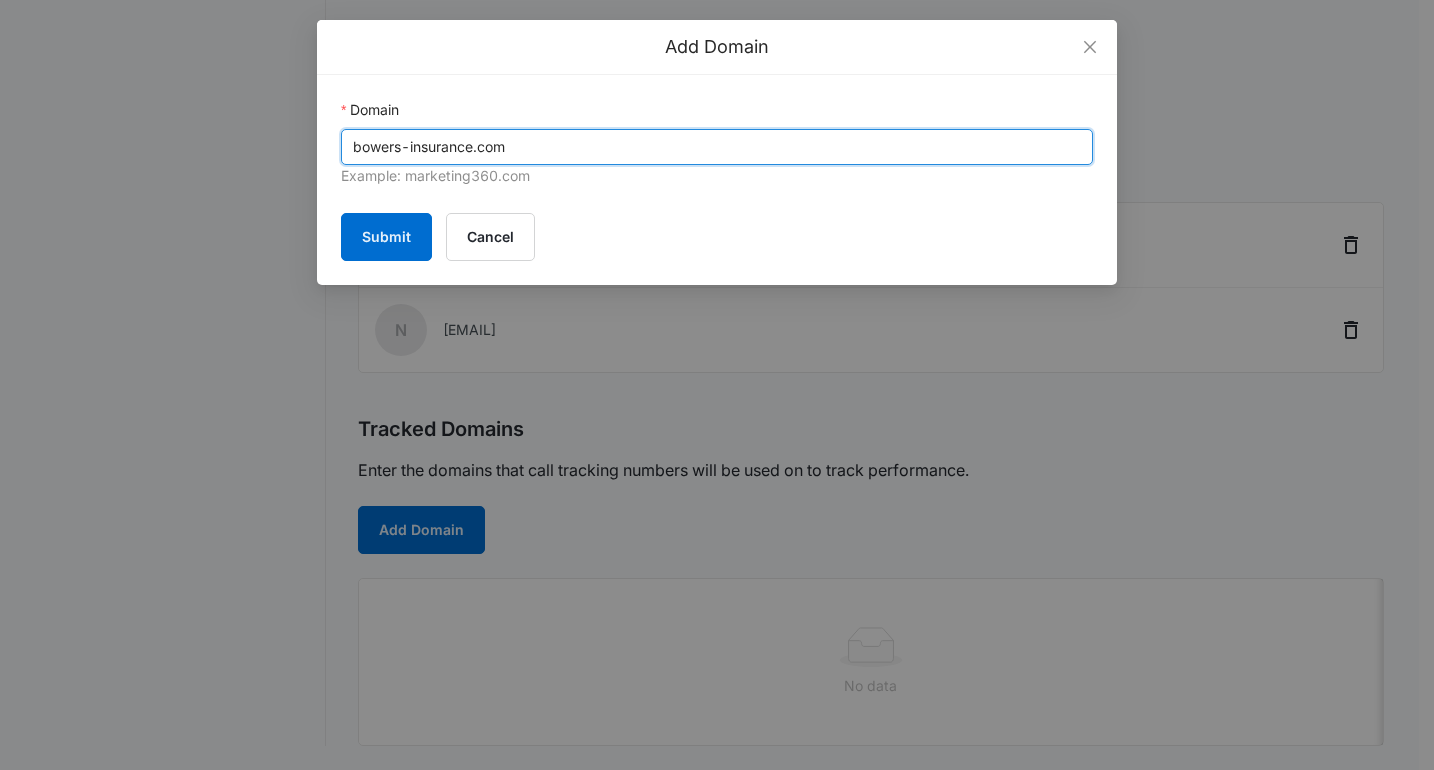 type on "bowers-insurance.com" 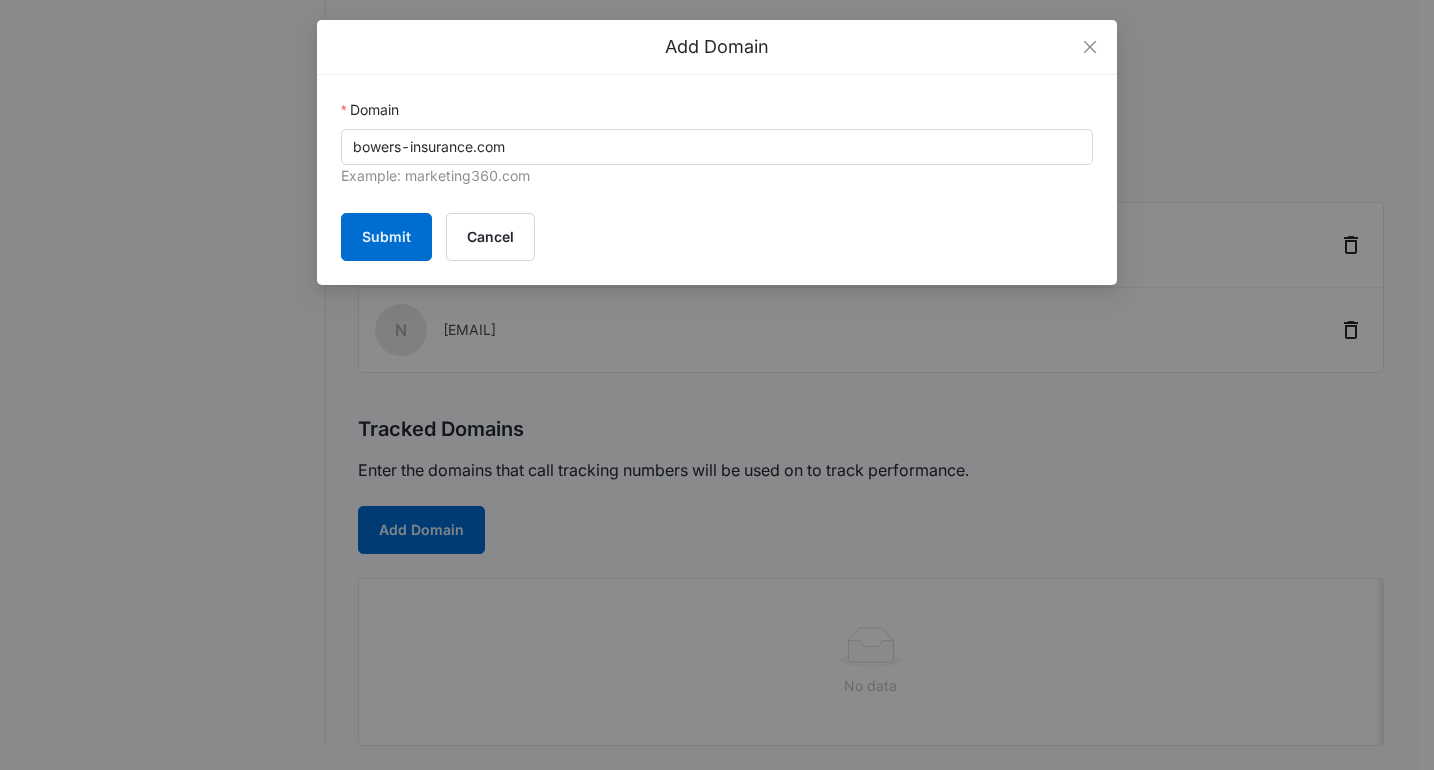 click on "Domain bowers-insurance.com Example: marketing360.com Submit Cancel" at bounding box center (717, 180) 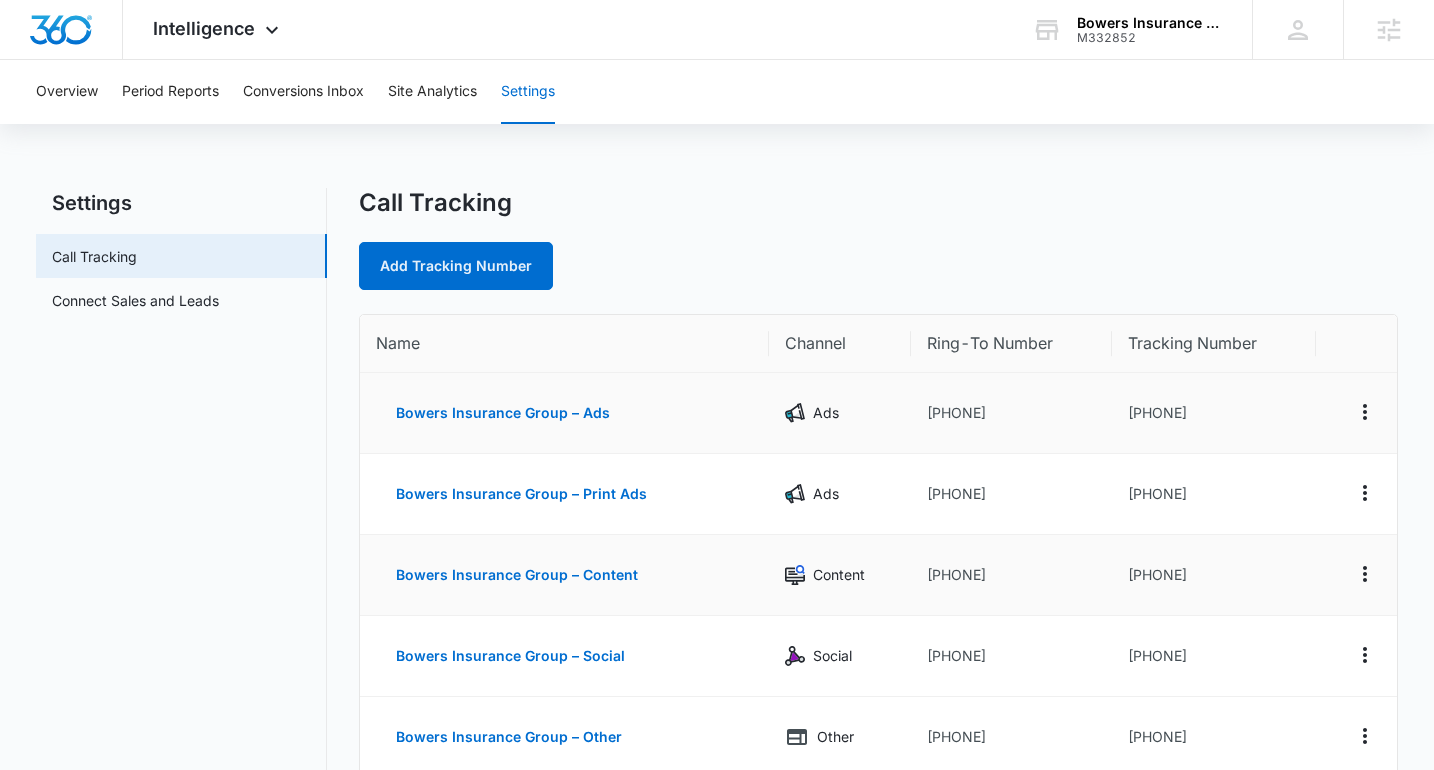 scroll, scrollTop: 174, scrollLeft: 0, axis: vertical 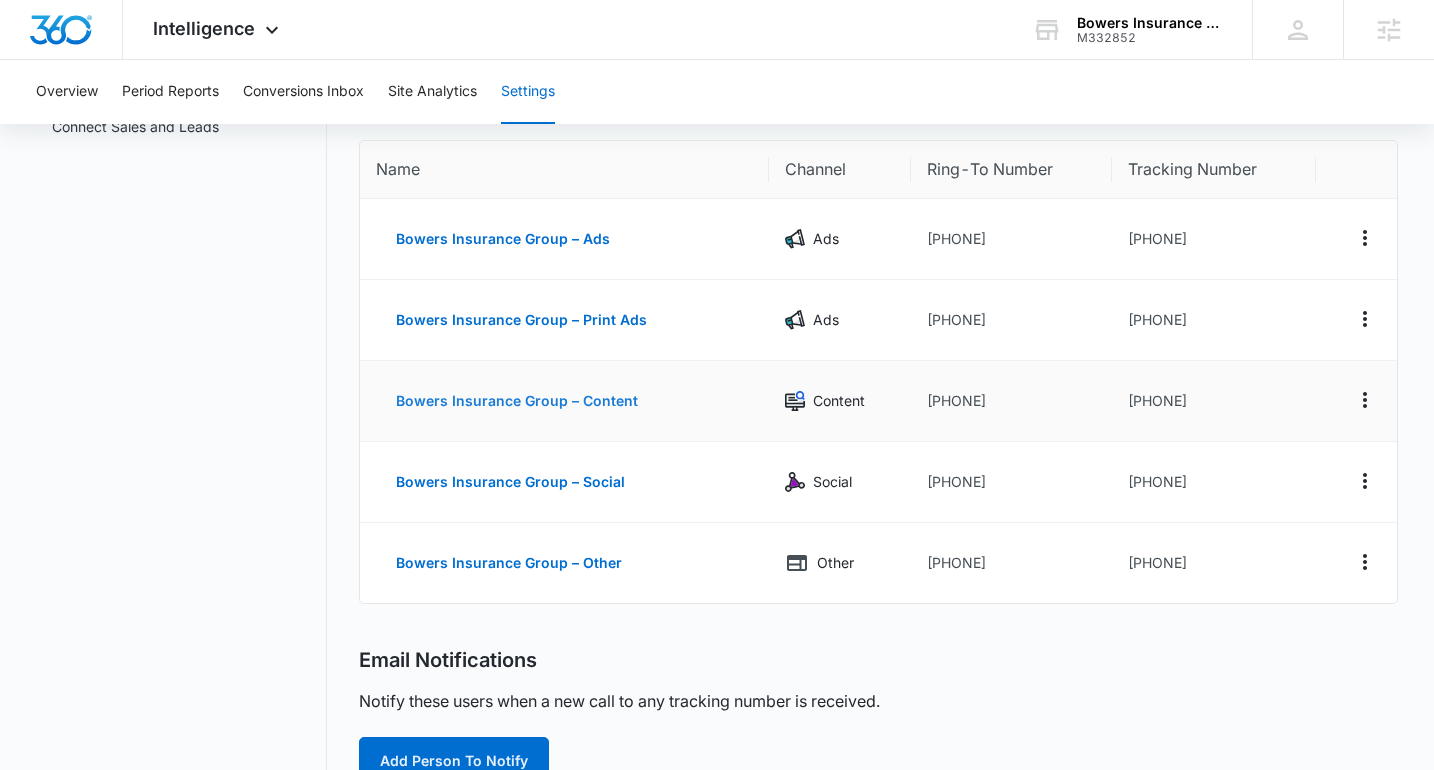click on "Bowers Insurance Group – Content" at bounding box center [517, 401] 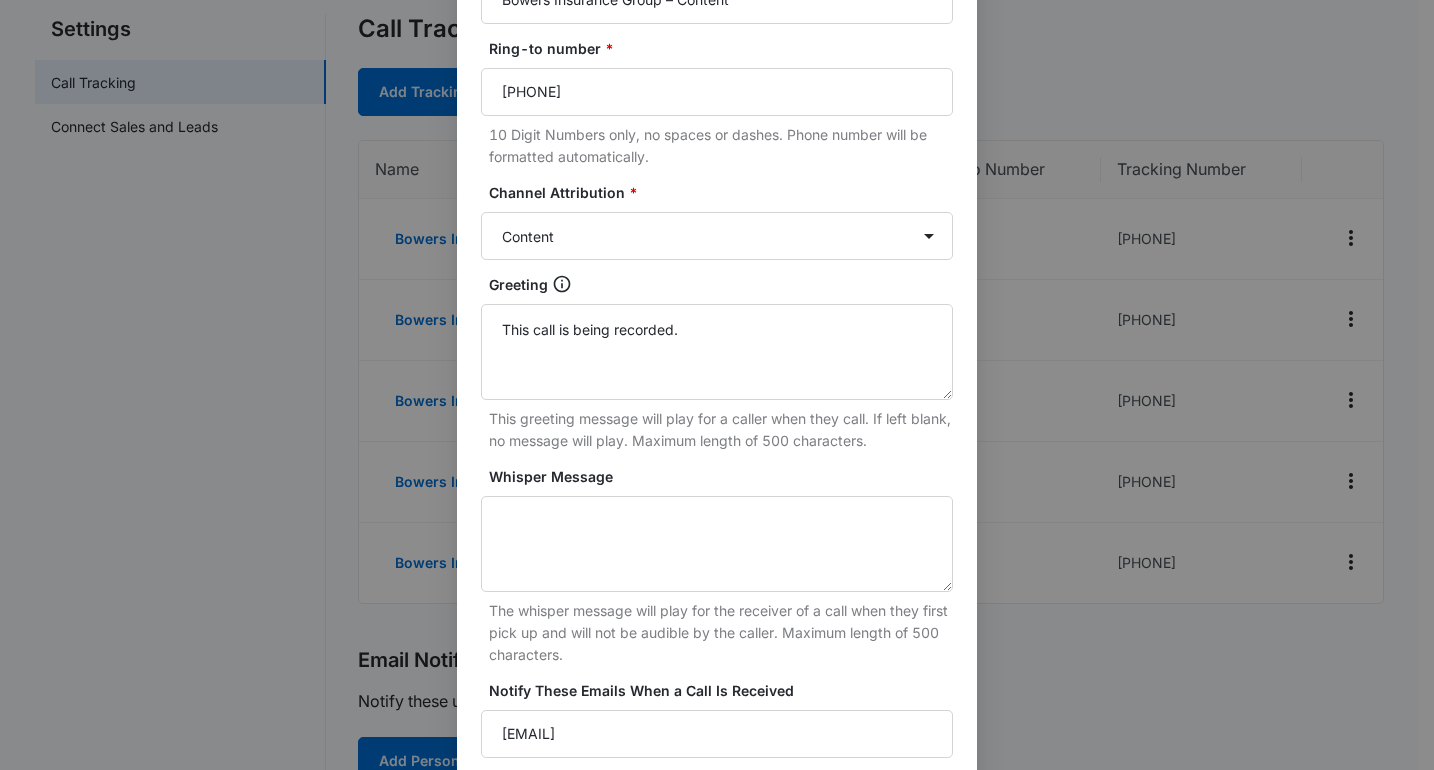 scroll, scrollTop: 436, scrollLeft: 0, axis: vertical 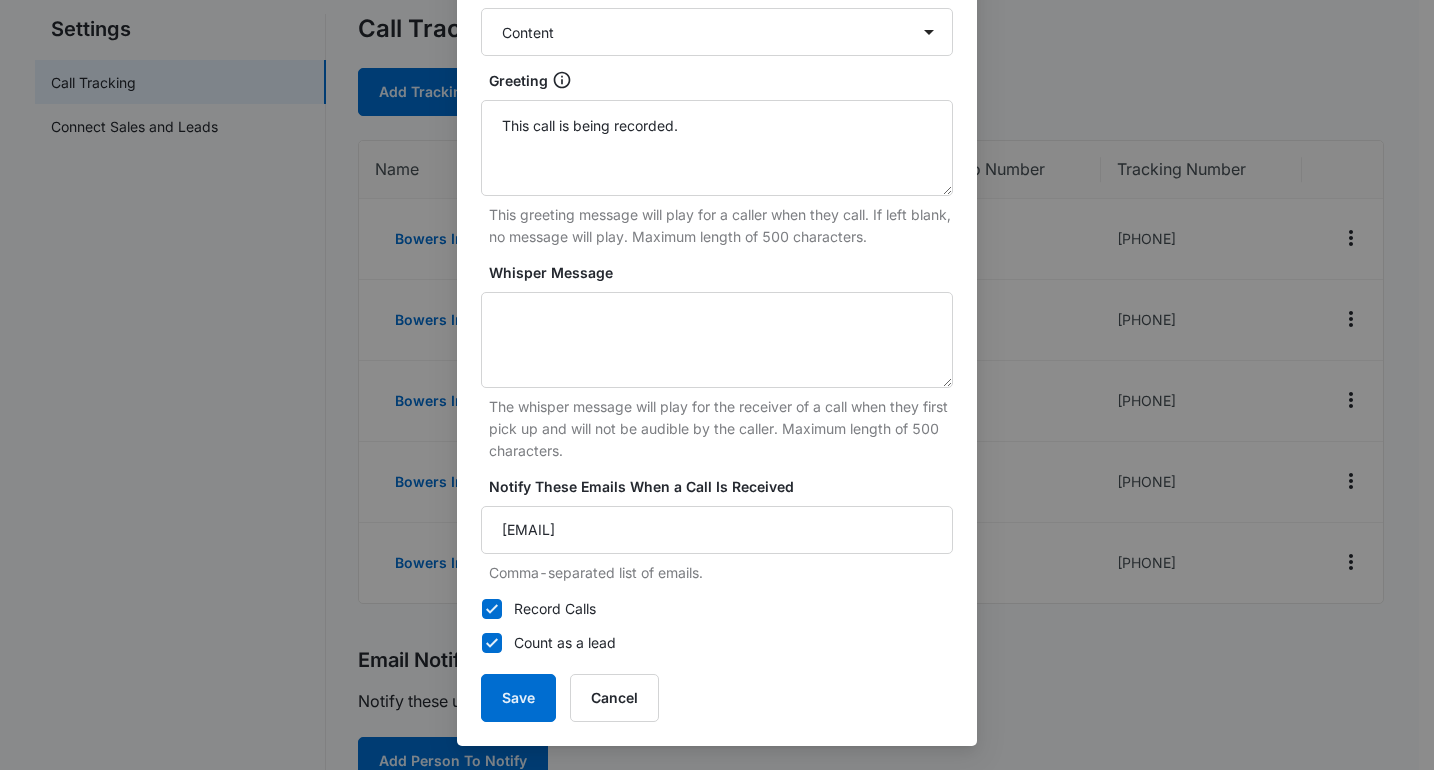 click on "Edit Tracking Number Tracking Number :  [PHONE] Name * Bowers Insurance Group – Content Ring-to number * [PHONE] 10 Digit Numbers only, no spaces or dashes. Phone number will be formatted automatically. Channel Attribution * Ads Local Service Ads Content Social Other Greeting This call is being recorded. This greeting message will play for a caller when they call. If left blank, no message will play. Maximum length of 500 characters. Whisper Message The whisper message will play for the receiver of a call when they first pick up and will not be audible by the caller. Maximum length of 500 characters. Notify These Emails When a Call Is Received [EMAIL] Comma-separated list of emails. Record Calls Count as a lead Save Cancel" at bounding box center [717, 385] 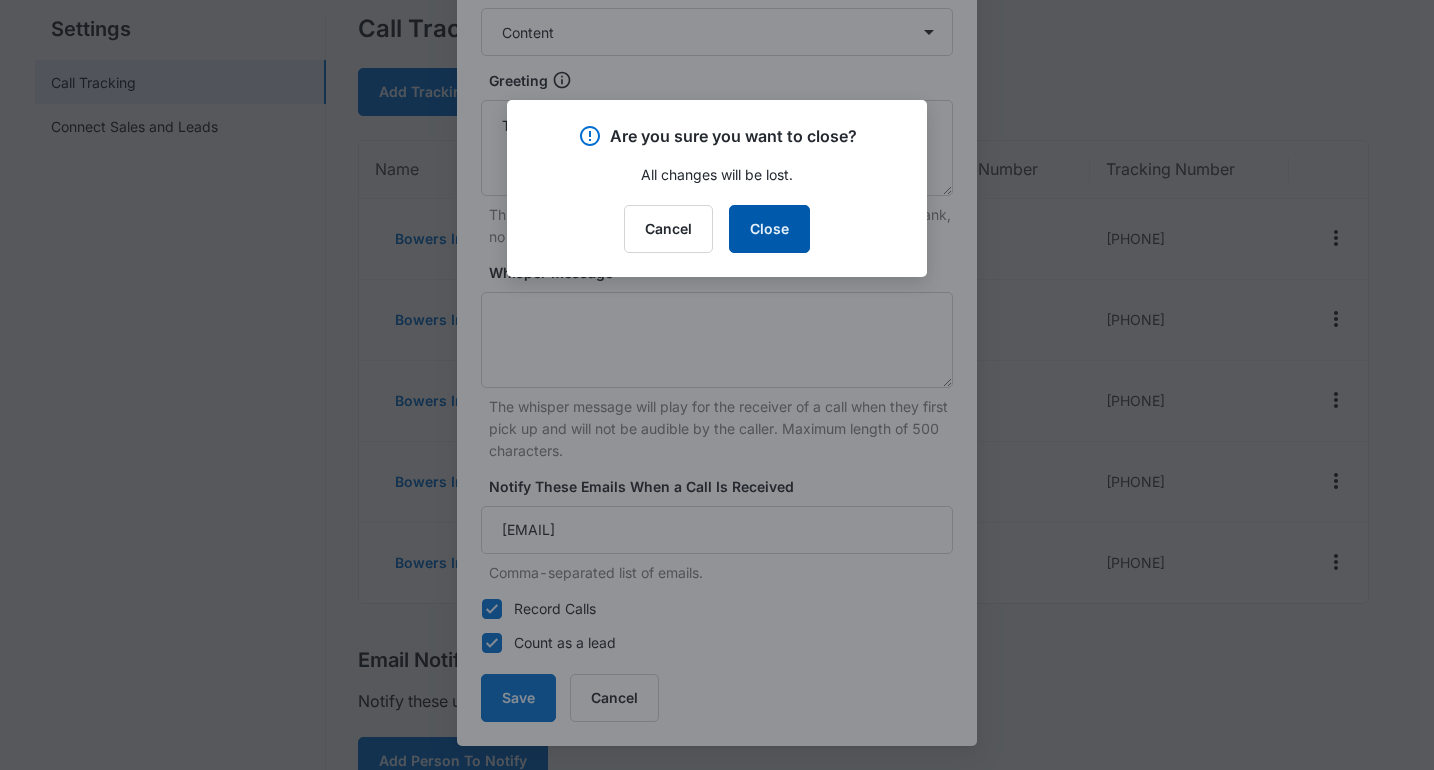 click on "Close" at bounding box center (769, 229) 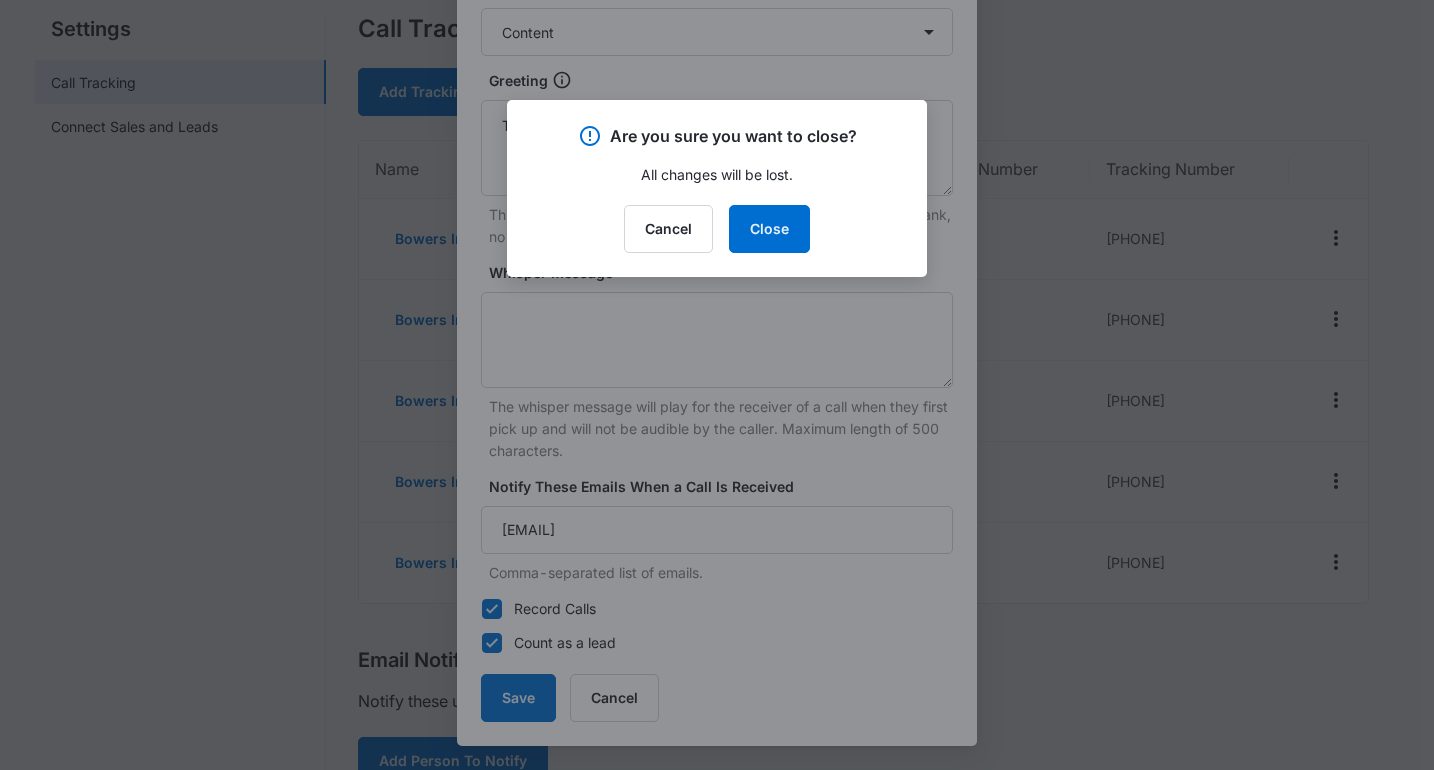 scroll, scrollTop: 416, scrollLeft: 0, axis: vertical 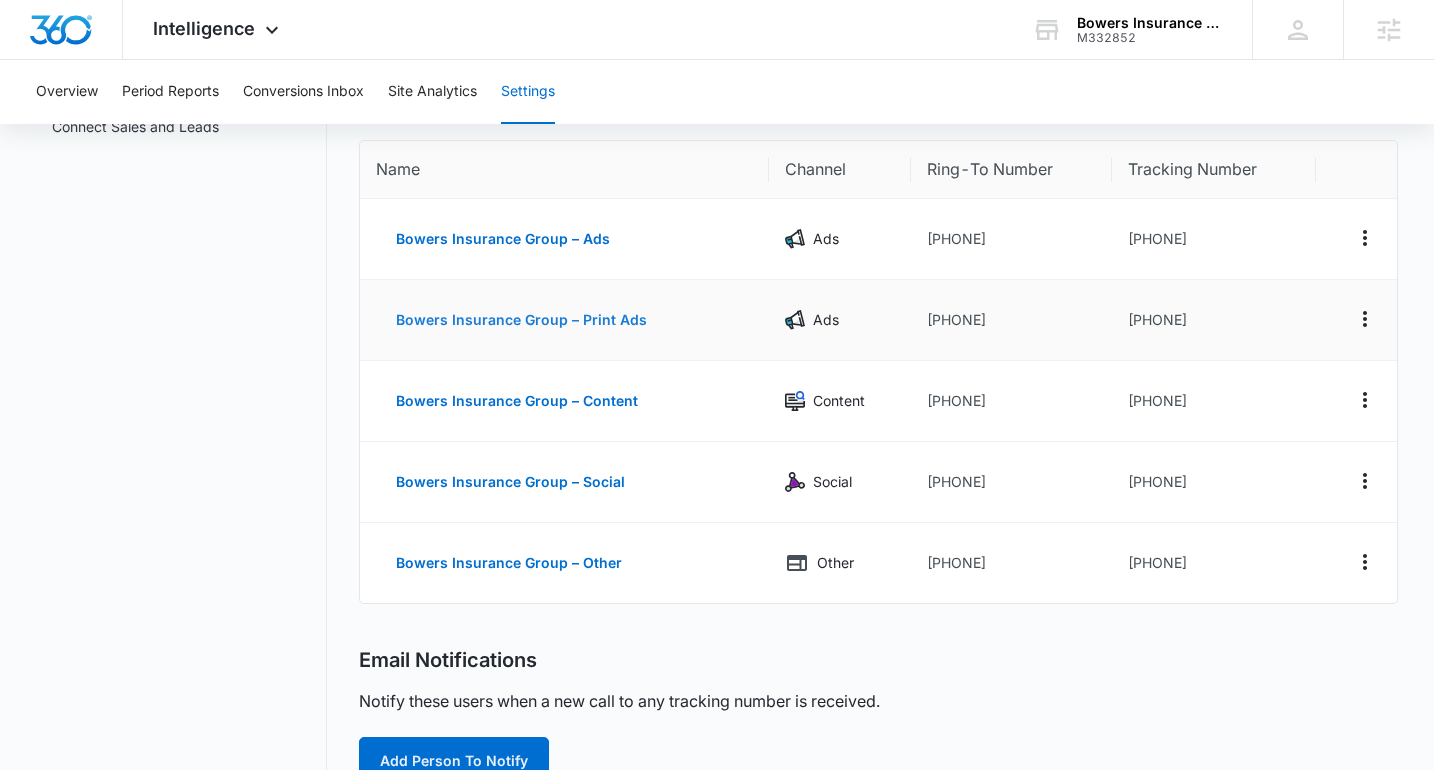 click on "Bowers Insurance Group – Print Ads" at bounding box center [521, 320] 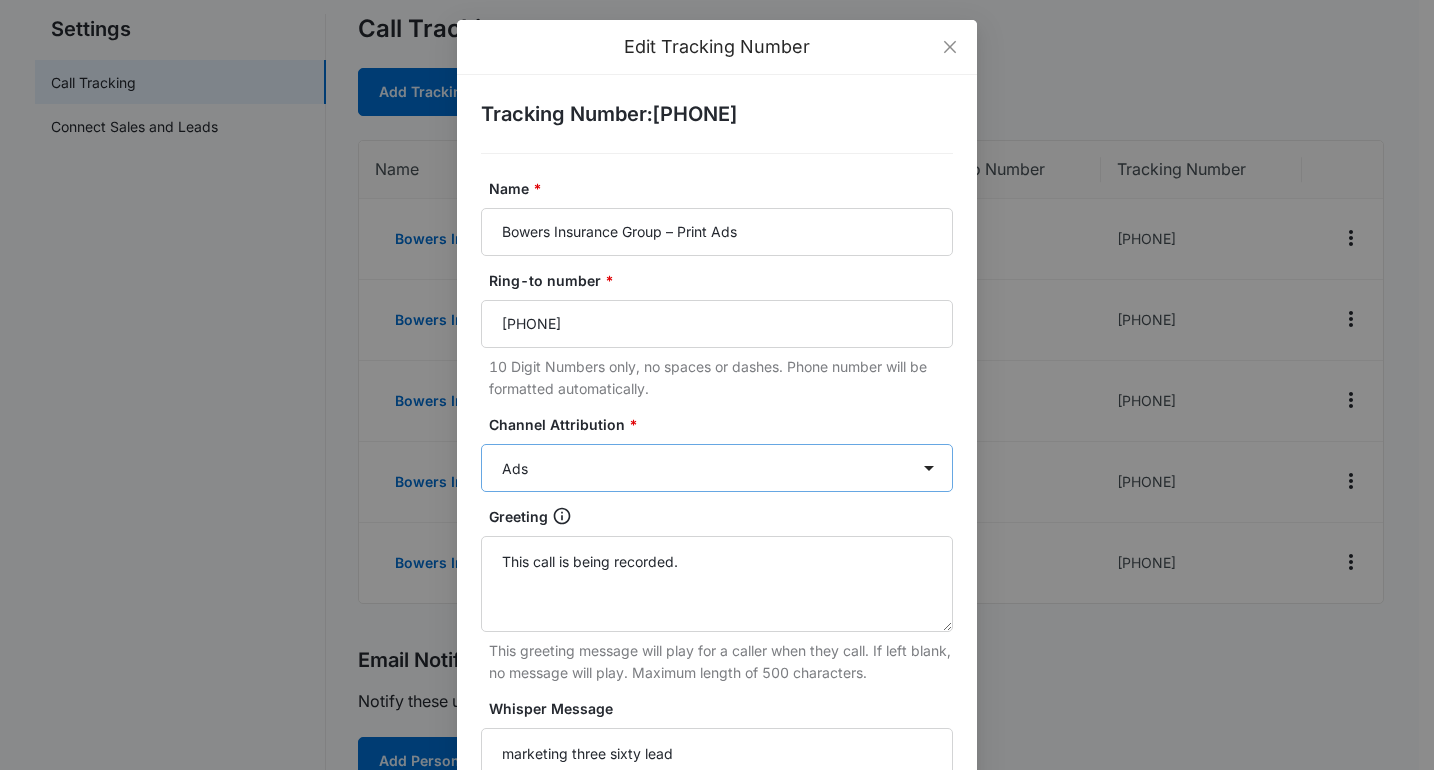 scroll, scrollTop: 436, scrollLeft: 0, axis: vertical 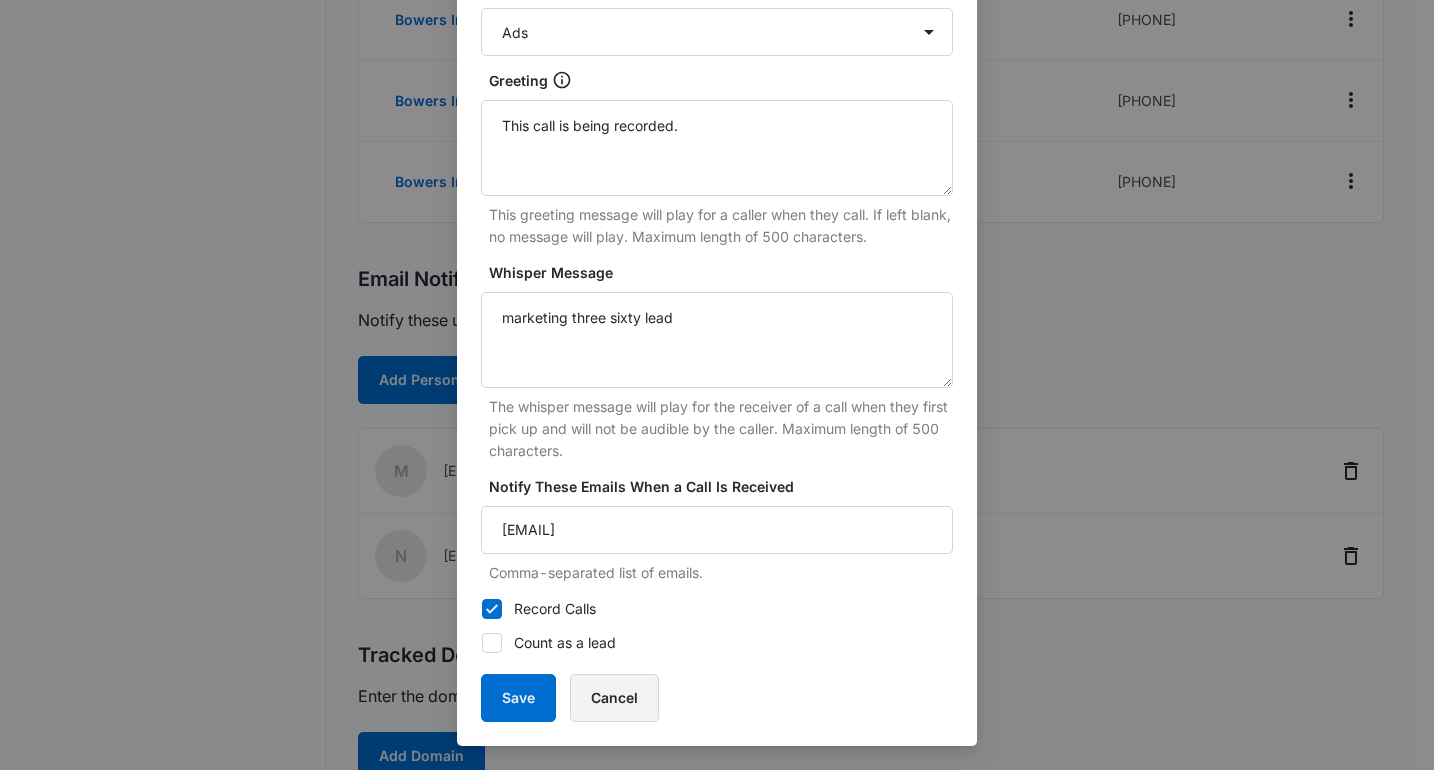 click on "Cancel" at bounding box center [614, 698] 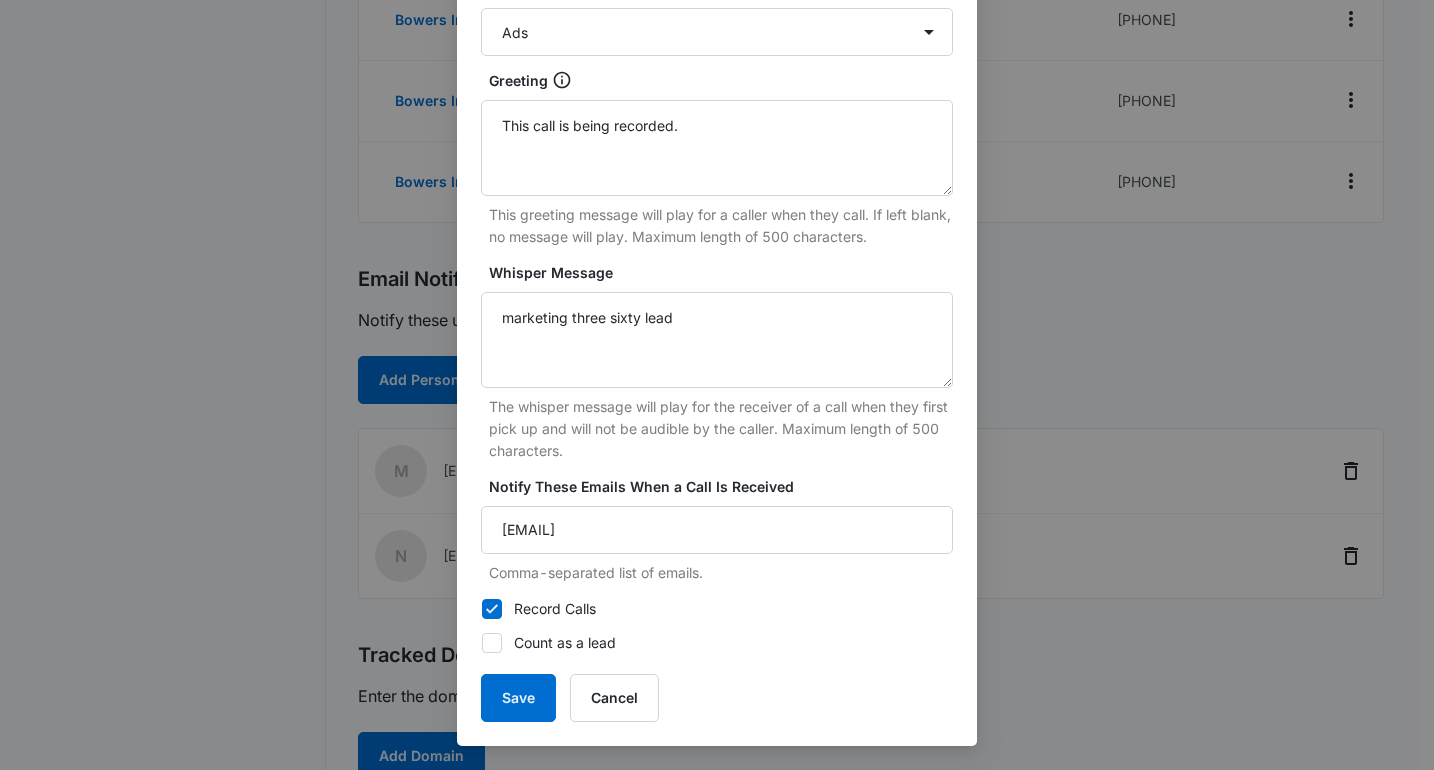 scroll, scrollTop: 423, scrollLeft: 0, axis: vertical 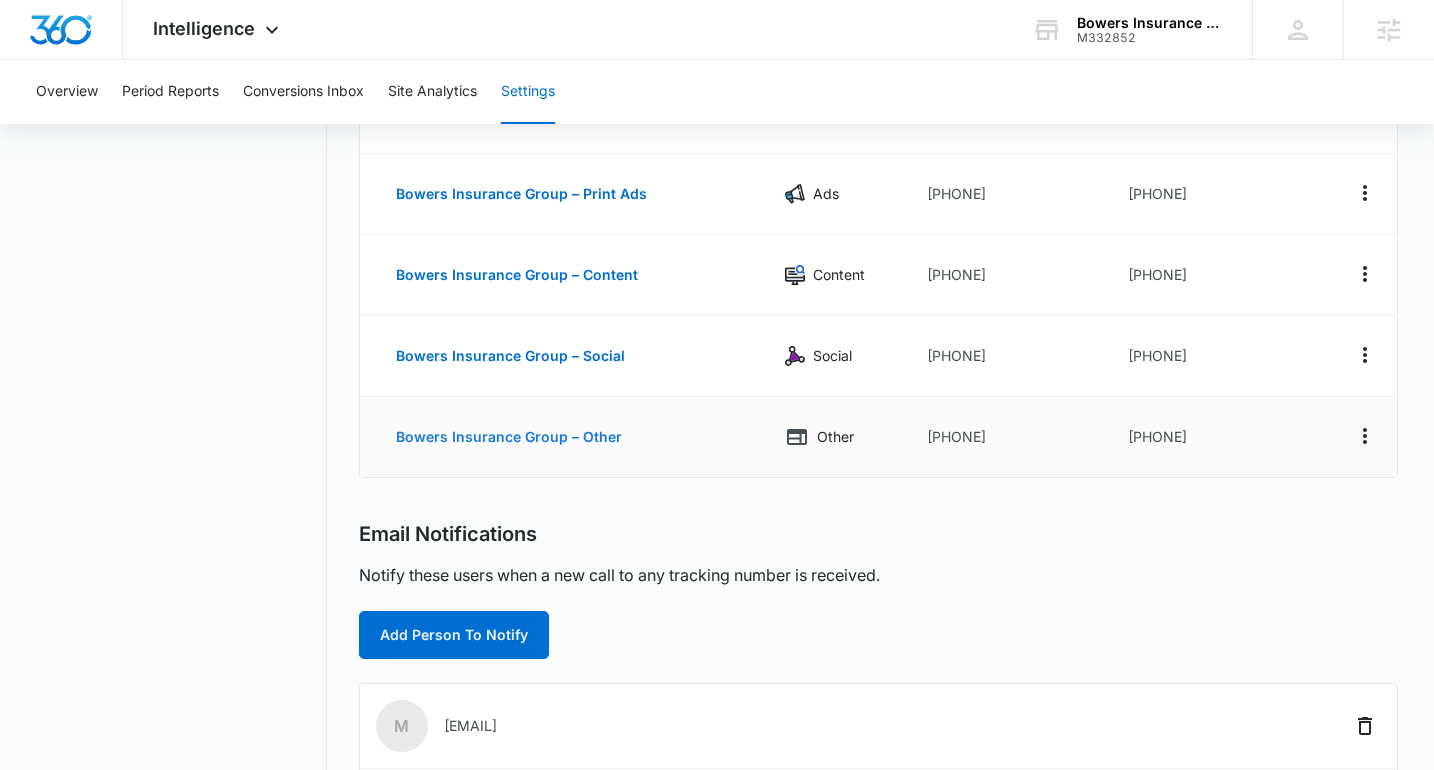 click on "Bowers Insurance Group – Other" at bounding box center [509, 437] 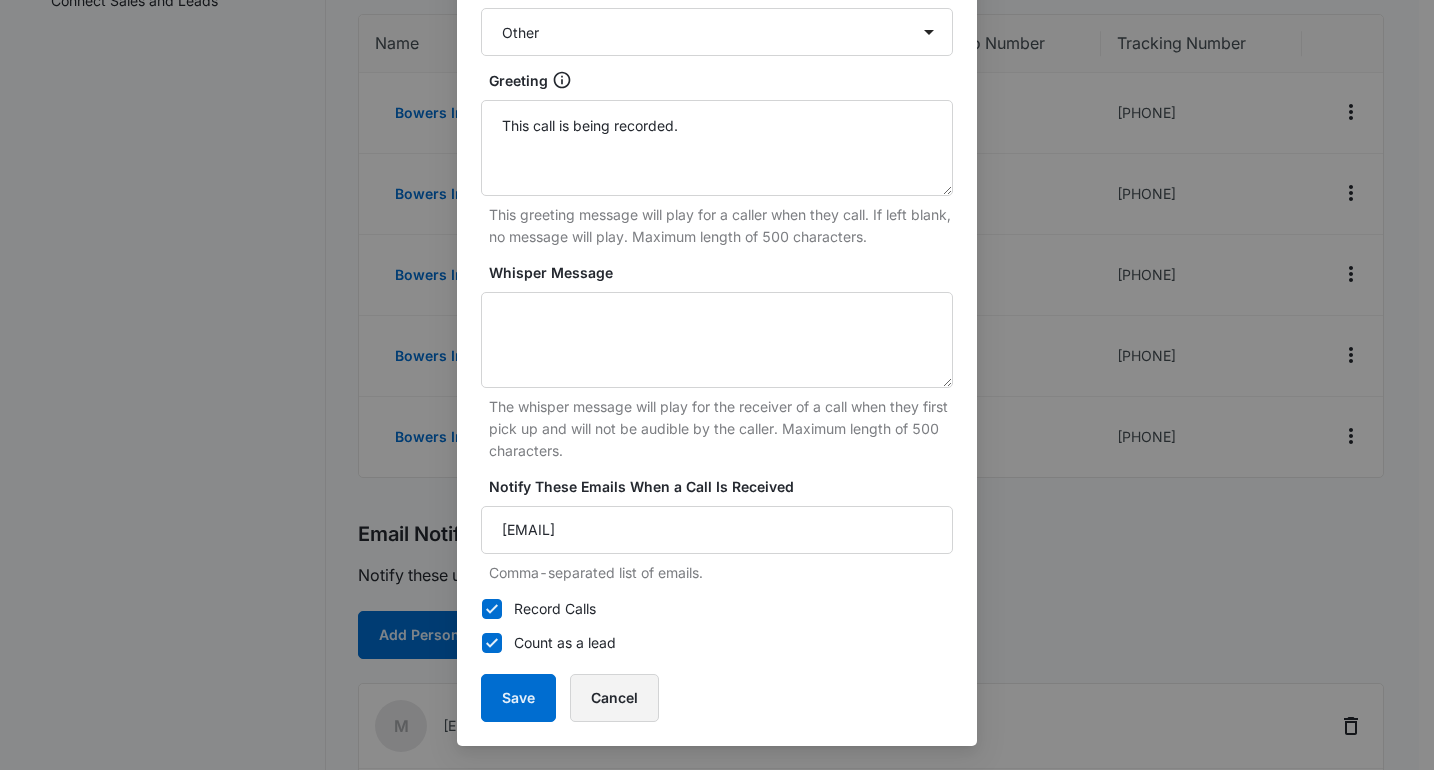 click on "Cancel" at bounding box center (614, 698) 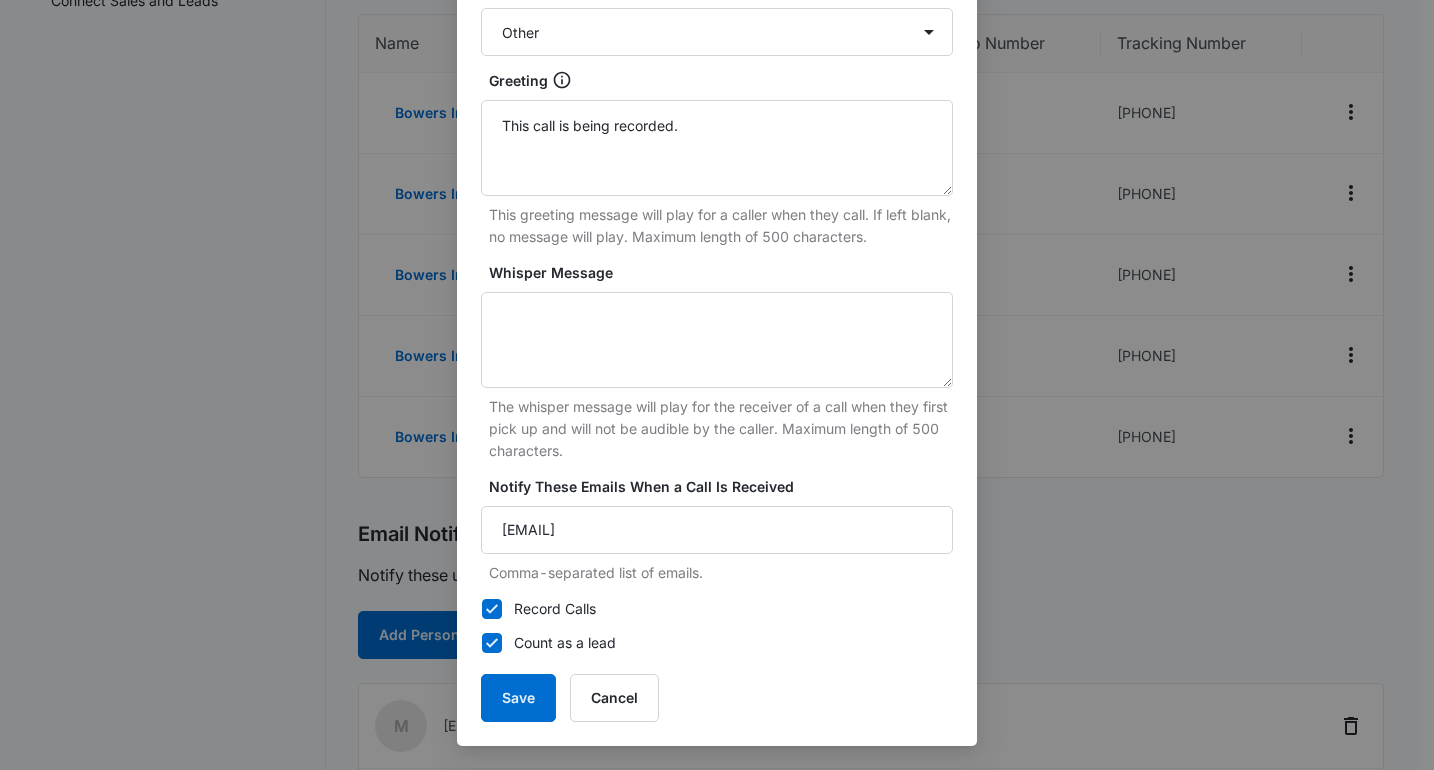 scroll, scrollTop: 425, scrollLeft: 0, axis: vertical 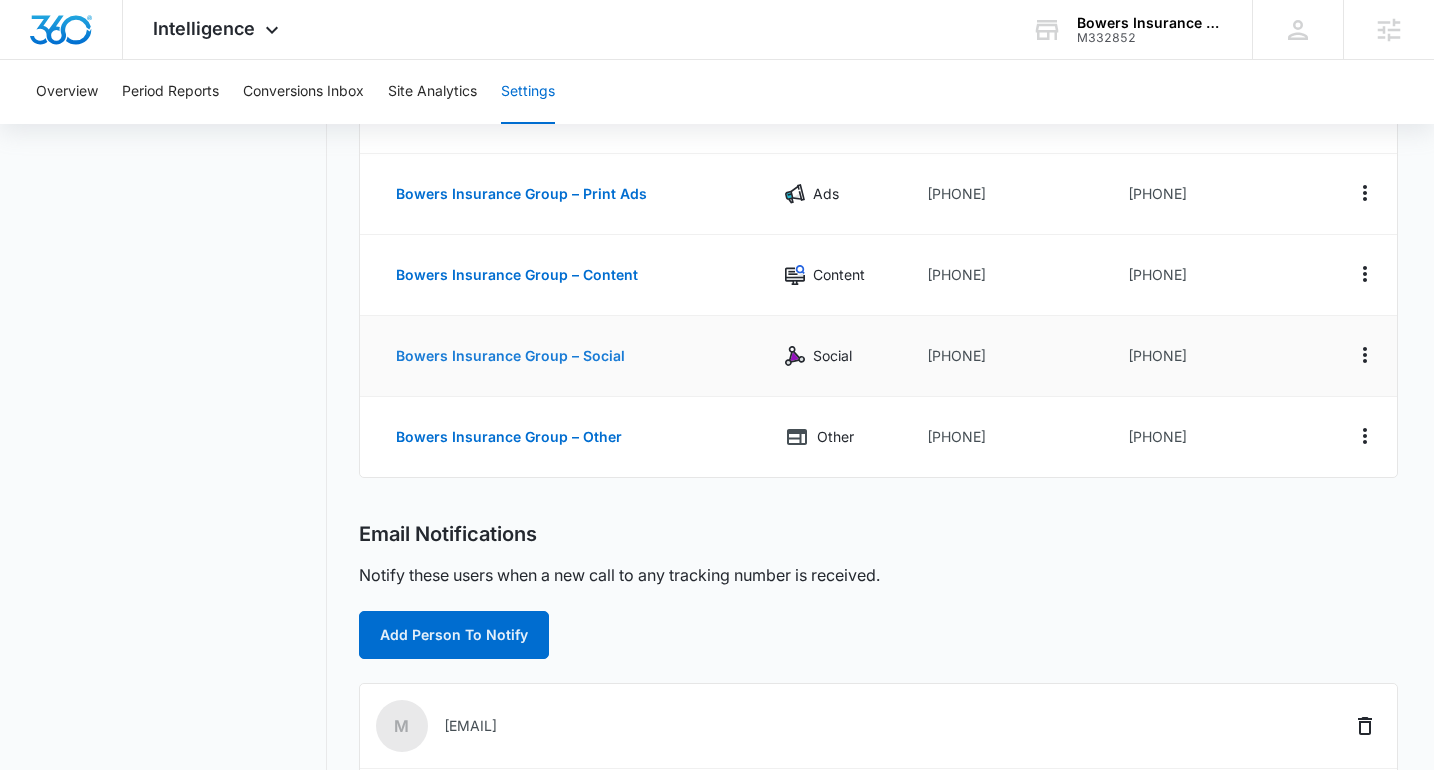 click on "Bowers Insurance Group – Social" at bounding box center [510, 356] 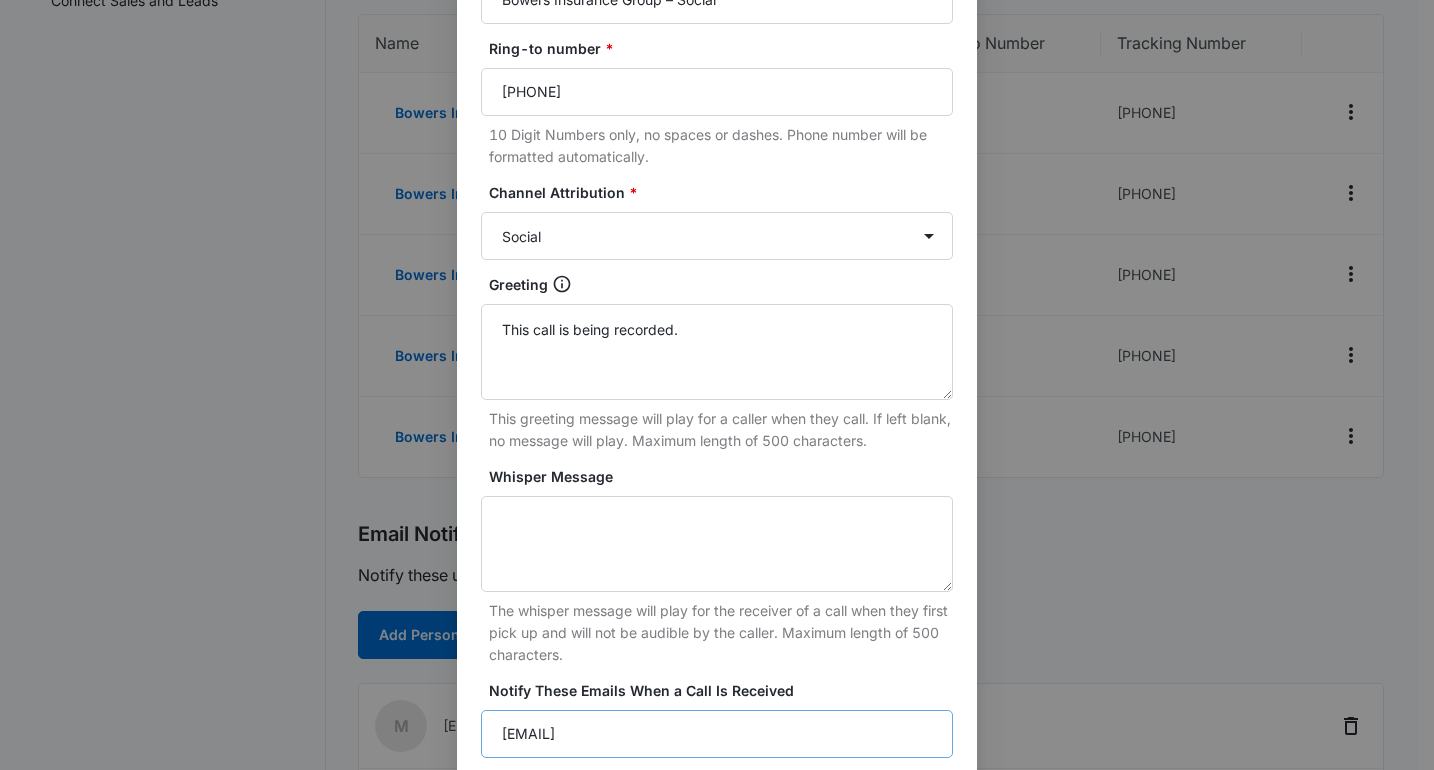 scroll, scrollTop: 436, scrollLeft: 0, axis: vertical 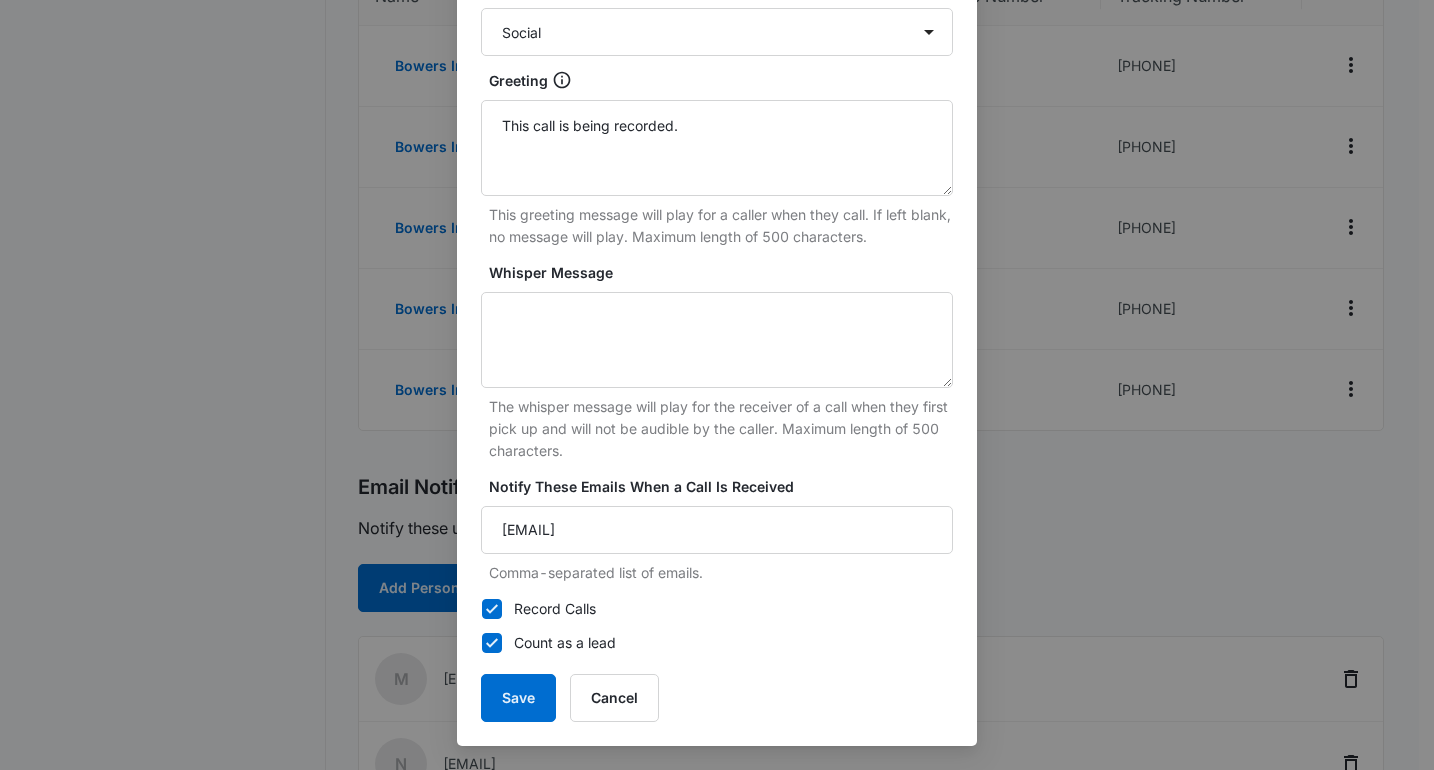 click on "Tracking Number :  [PHONE] Name * Bowers Insurance Group – Social Ring-to number * [PHONE] 10 Digit Numbers only, no spaces or dashes. Phone number will be formatted automatically. Channel Attribution * Ads Local Service Ads Content Social Other Greeting This call is being recorded. This greeting message will play for a caller when they call. If left blank, no message will play. Maximum length of 500 characters. Whisper Message The whisper message will play for the receiver of a call when they first pick up and will not be audible by the caller. Maximum length of 500 characters. Notify These Emails When a Call Is Received [EMAIL] Comma-separated list of emails. Record Calls Count as a lead Save Cancel" at bounding box center (717, 192) 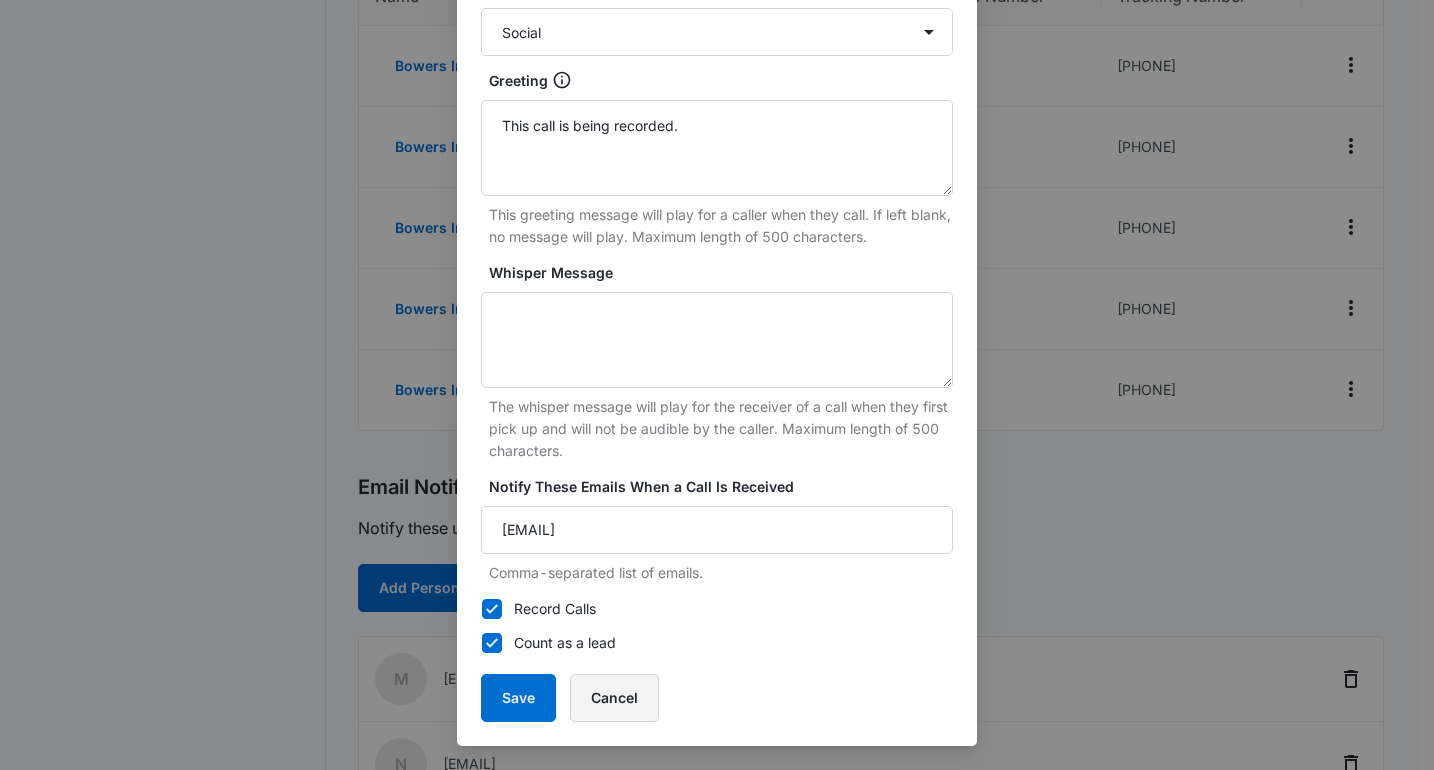 click on "Cancel" at bounding box center [614, 698] 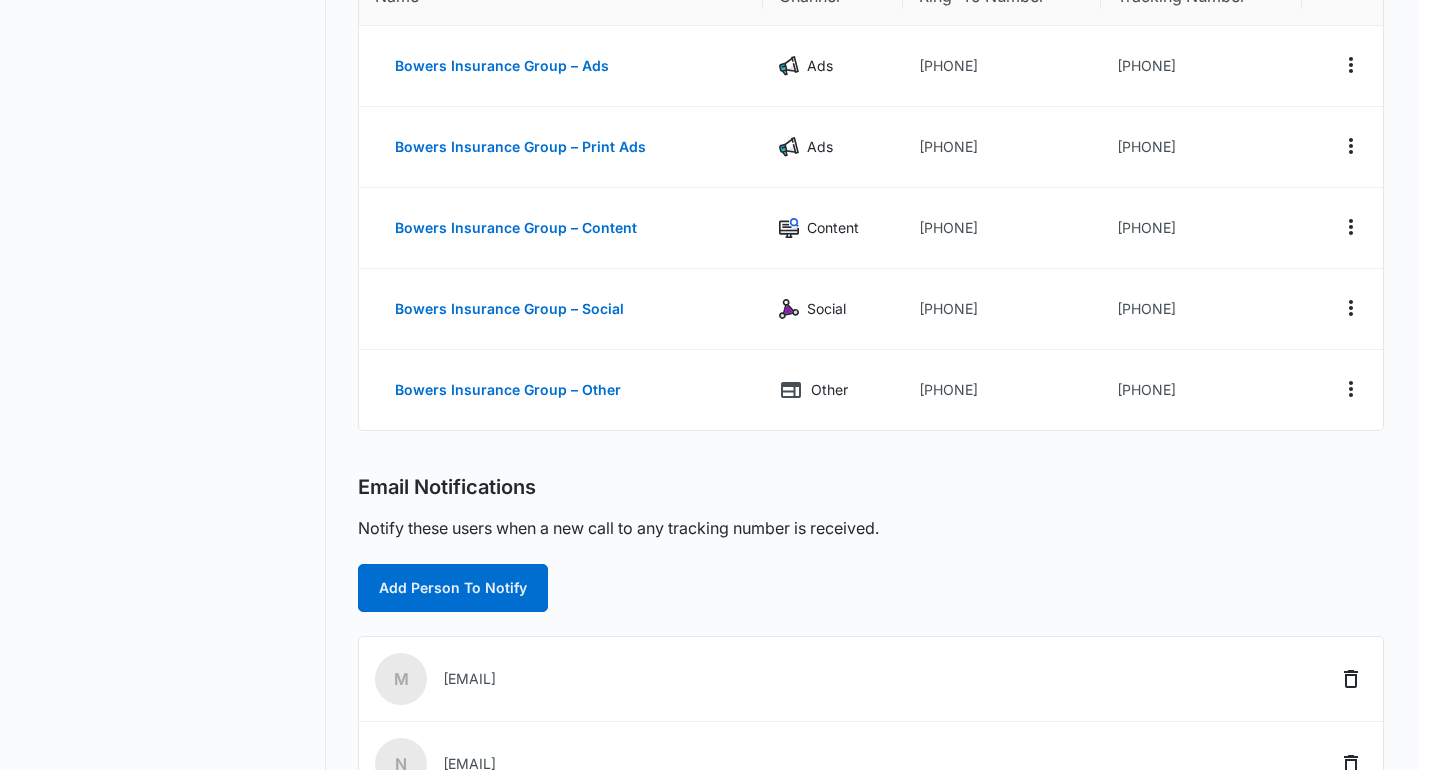 scroll, scrollTop: 424, scrollLeft: 0, axis: vertical 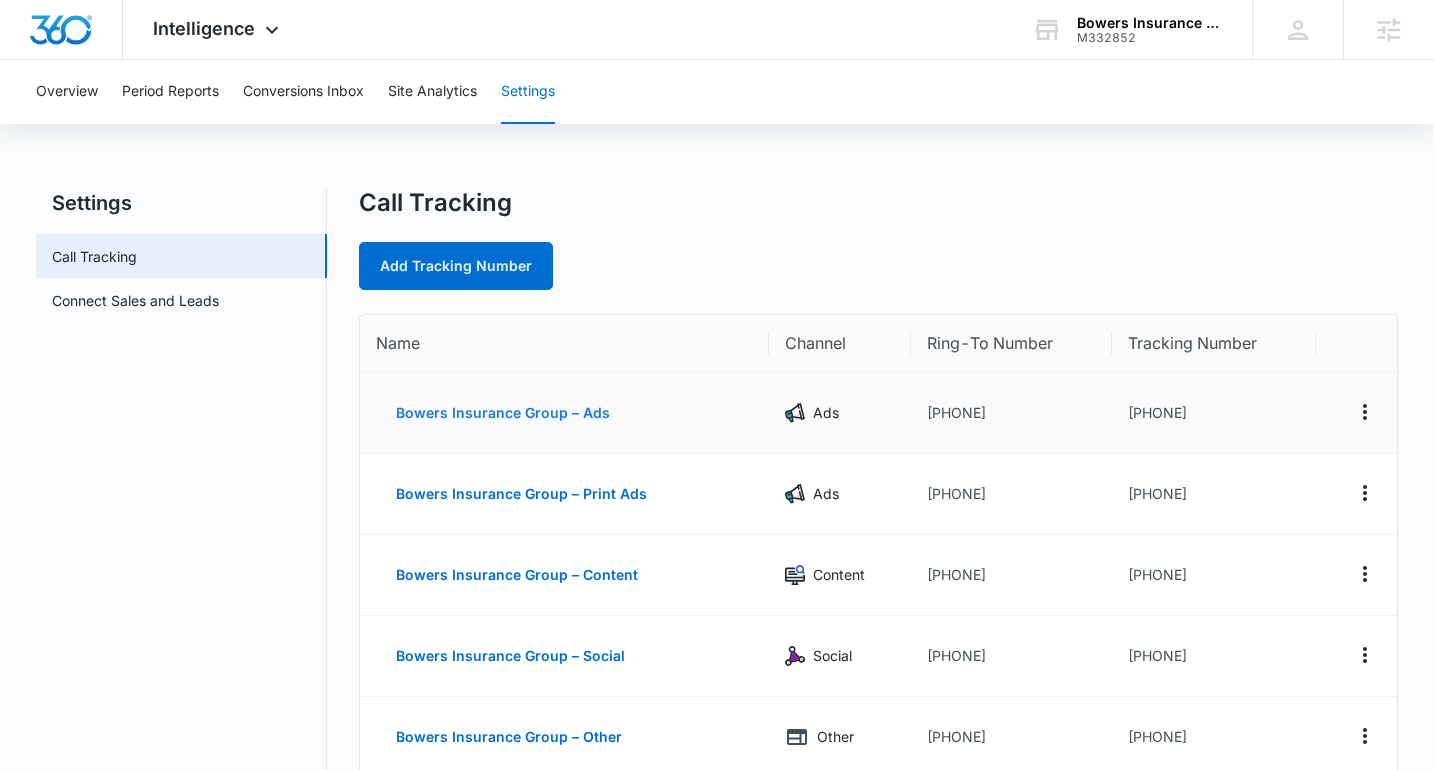 click on "Bowers Insurance Group – Ads" at bounding box center [503, 413] 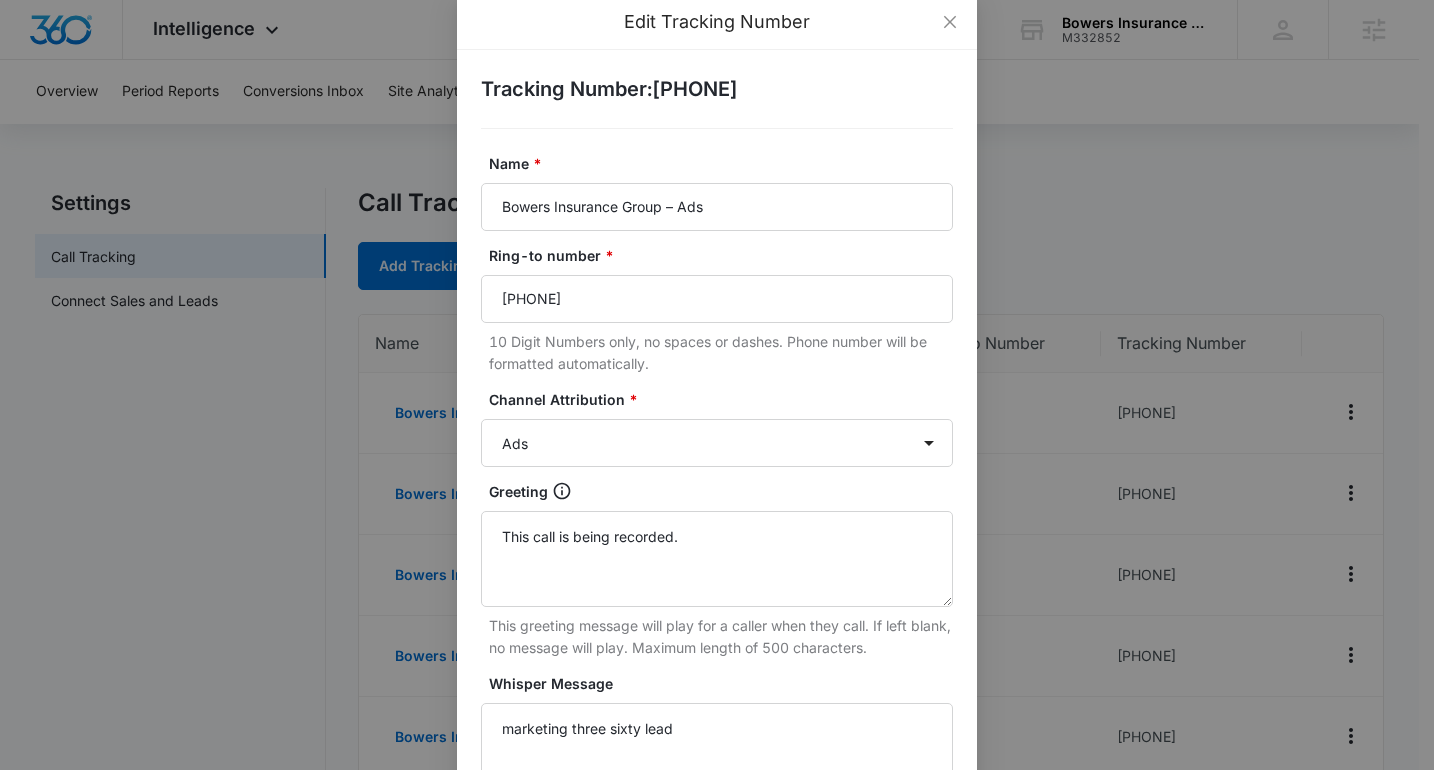 scroll, scrollTop: 436, scrollLeft: 0, axis: vertical 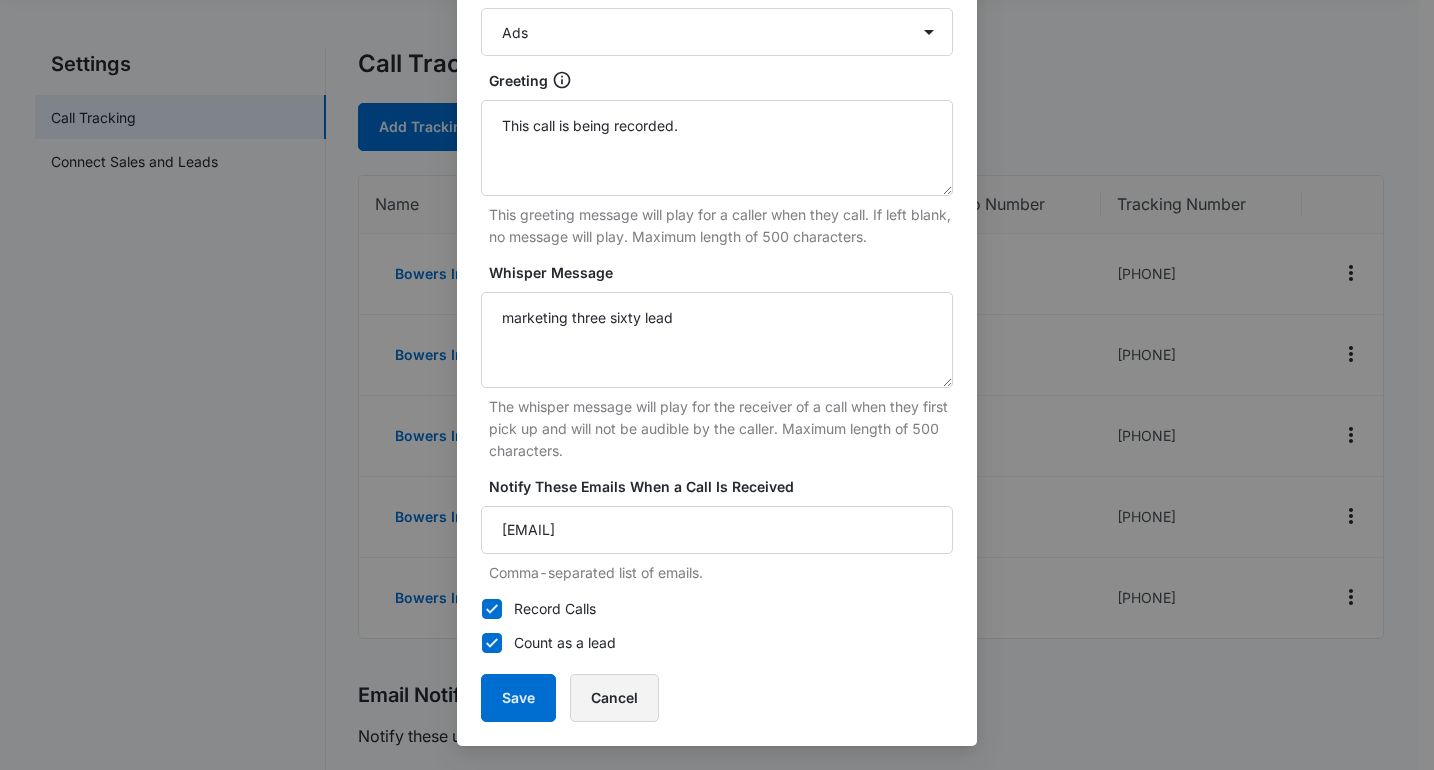 click on "Cancel" at bounding box center (614, 698) 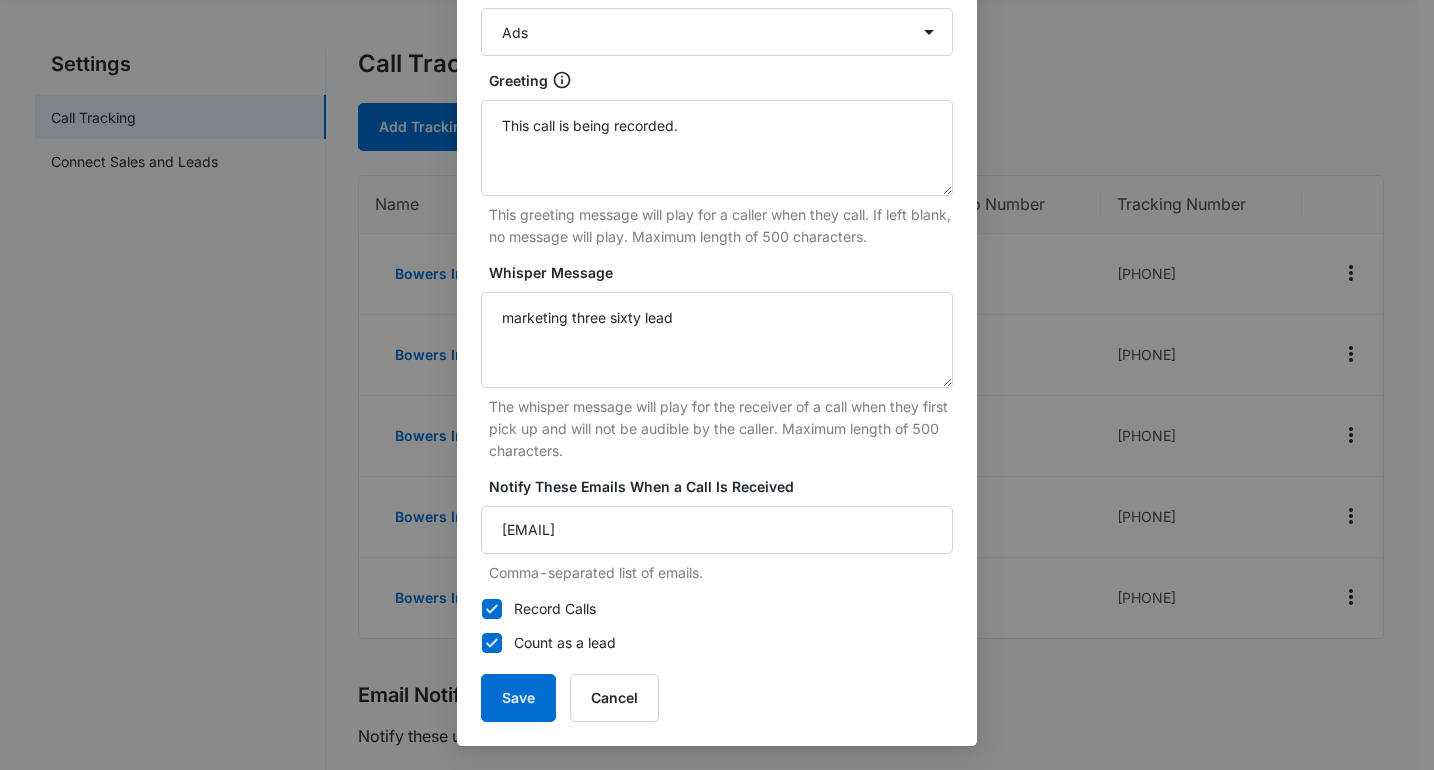 scroll, scrollTop: 425, scrollLeft: 0, axis: vertical 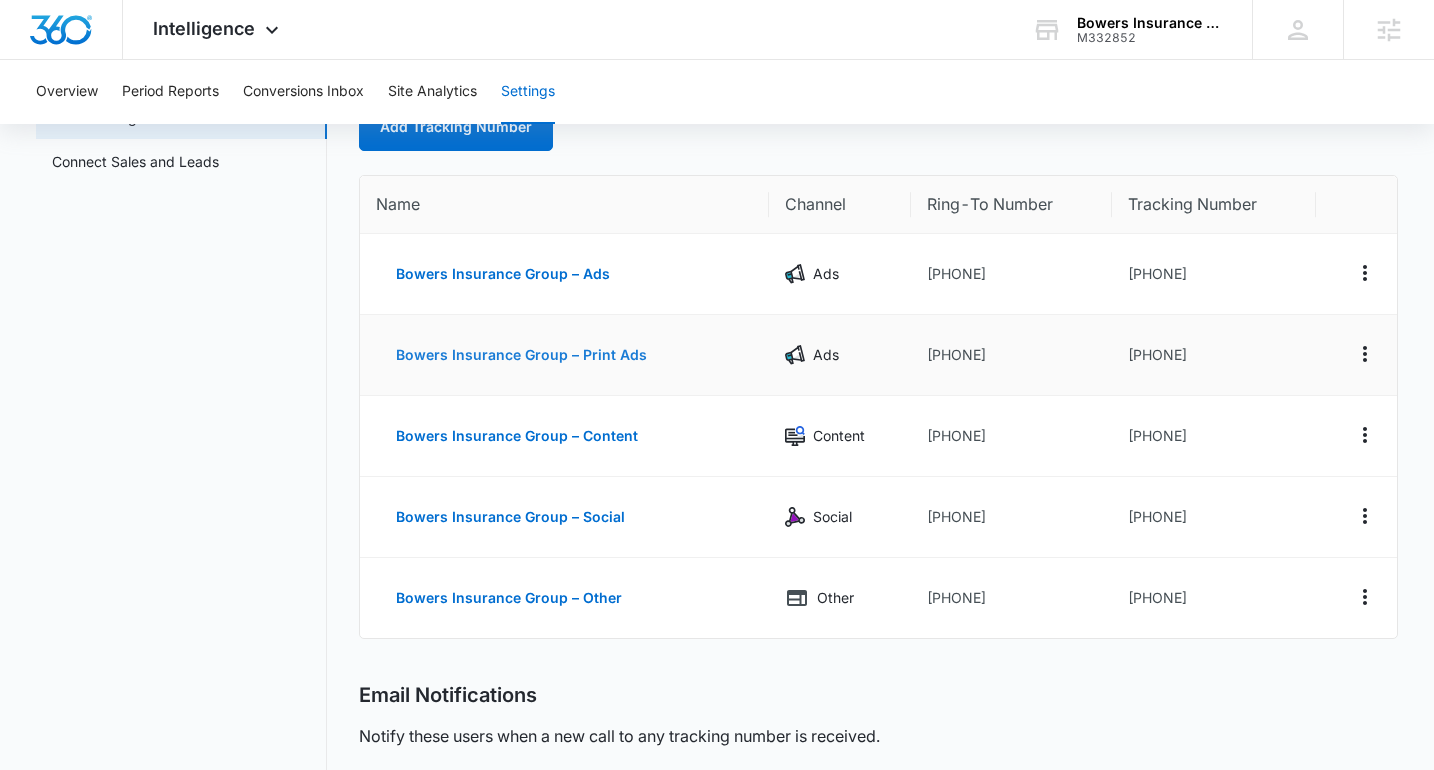 click on "Bowers Insurance Group – Print Ads" at bounding box center (521, 355) 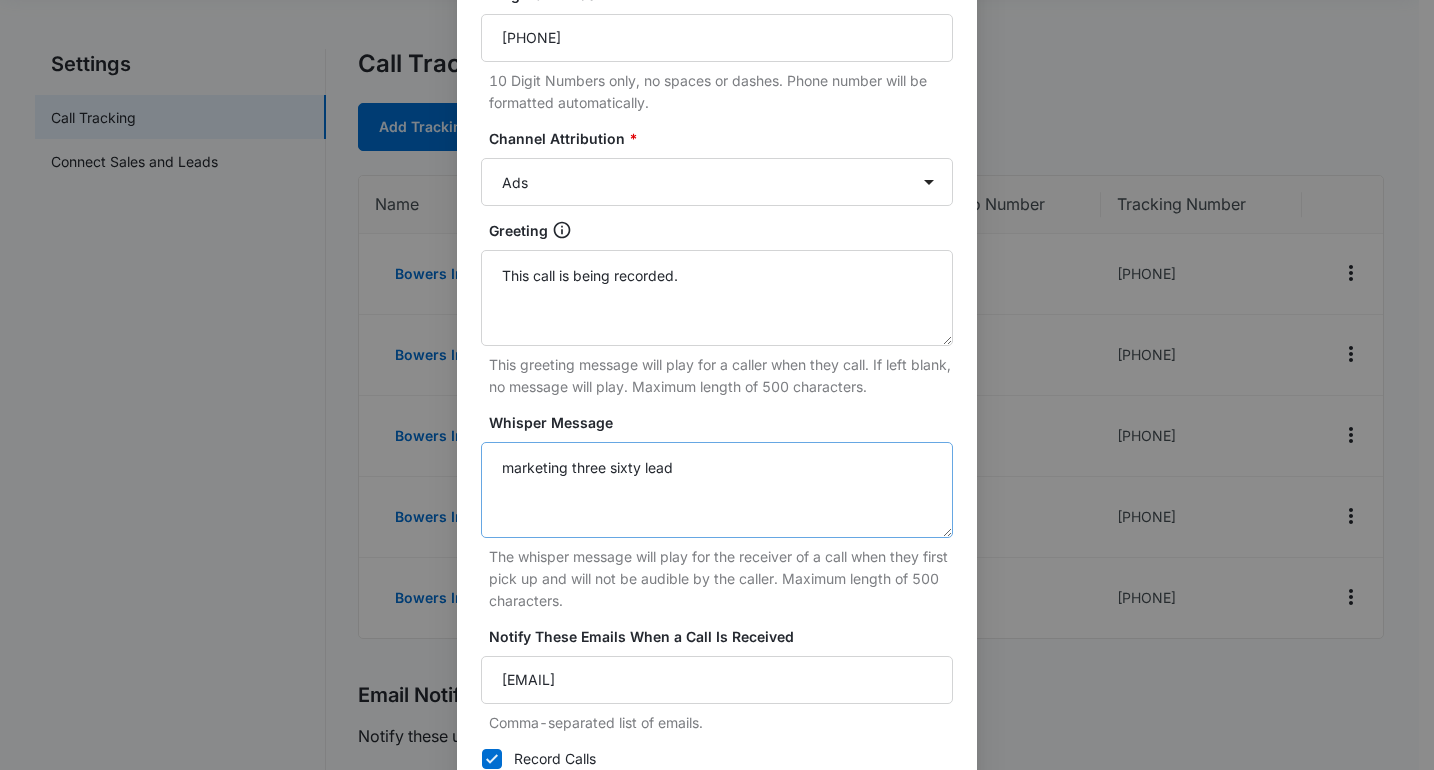 scroll, scrollTop: 436, scrollLeft: 0, axis: vertical 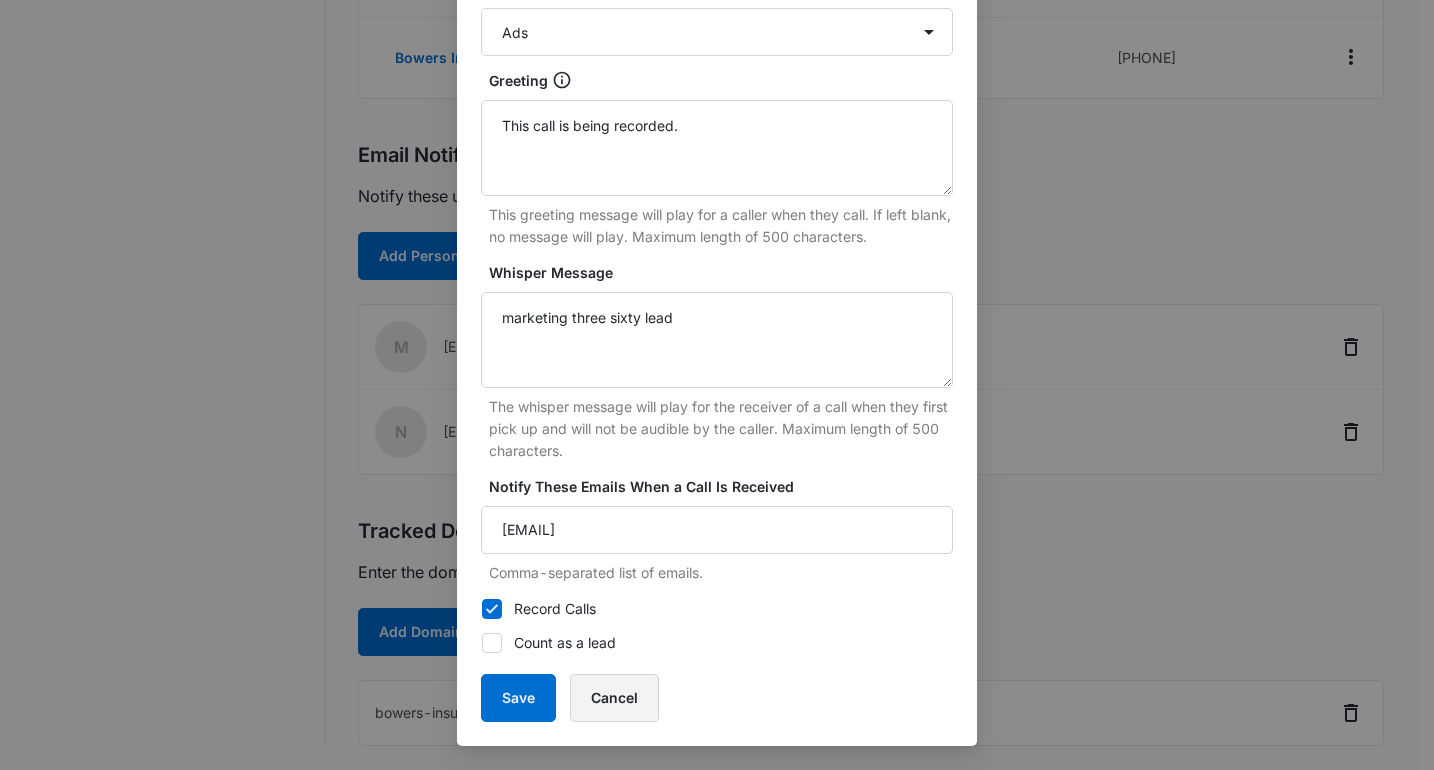 click on "Cancel" at bounding box center [614, 698] 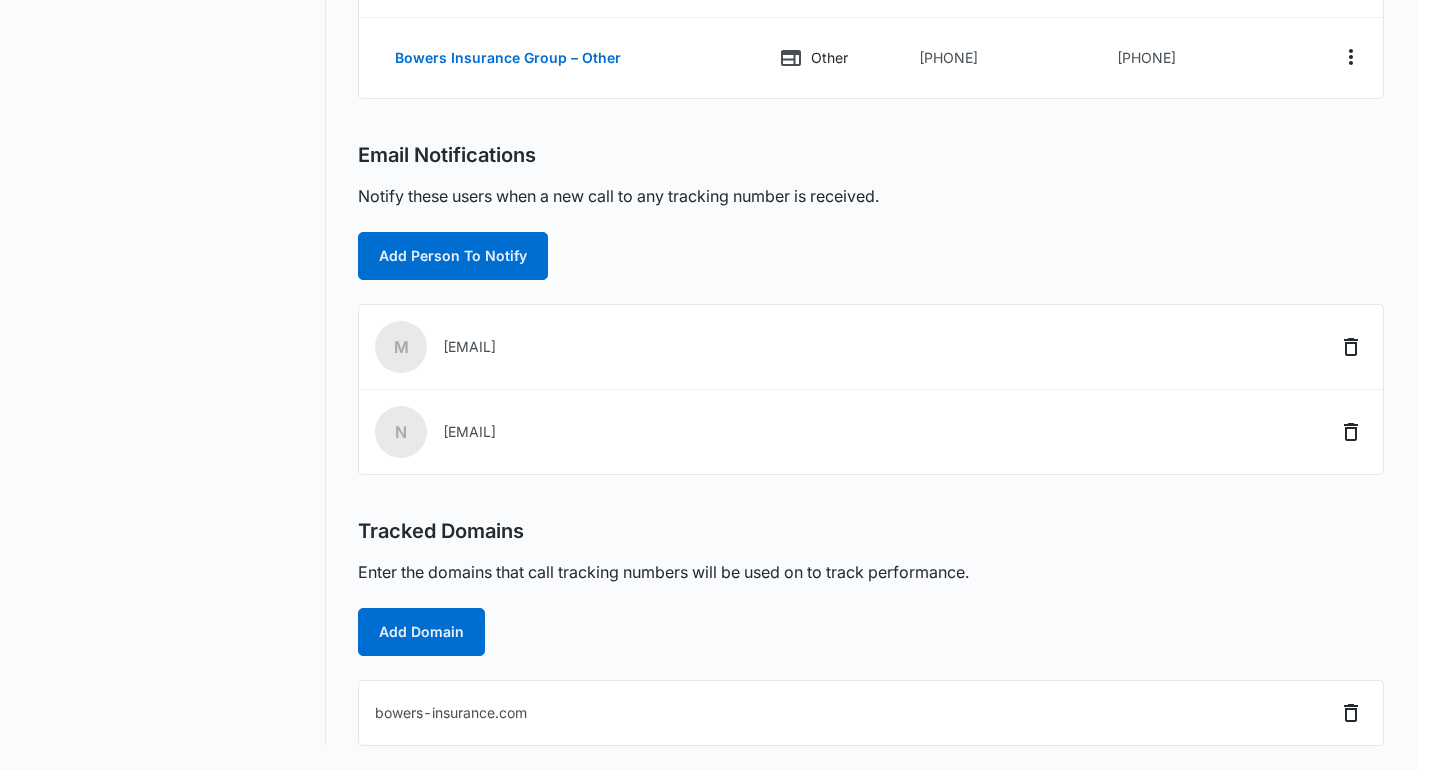 scroll, scrollTop: 424, scrollLeft: 0, axis: vertical 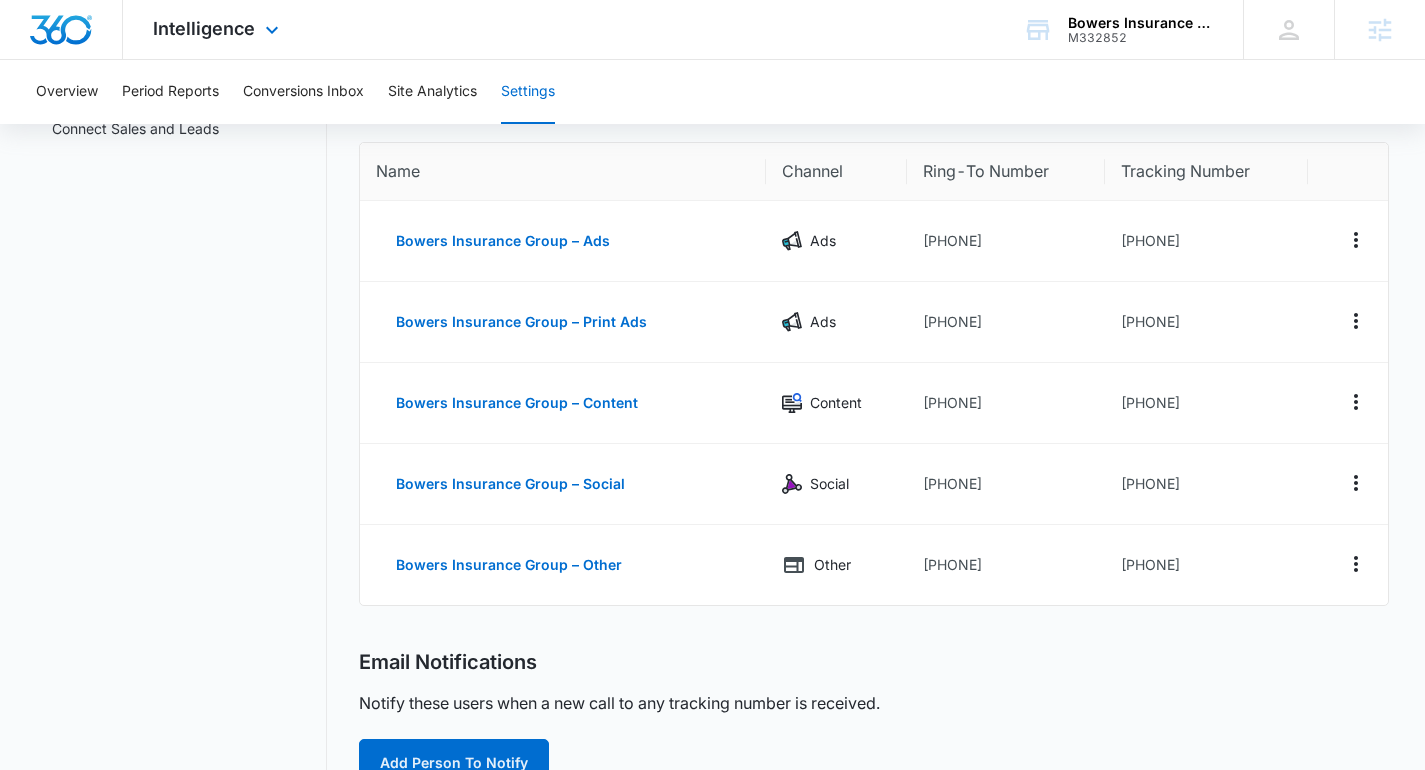 click on "Intelligence Apps Reputation Websites Forms CRM Email Social Content Ads Intelligence Files Brand Settings" at bounding box center (218, 29) 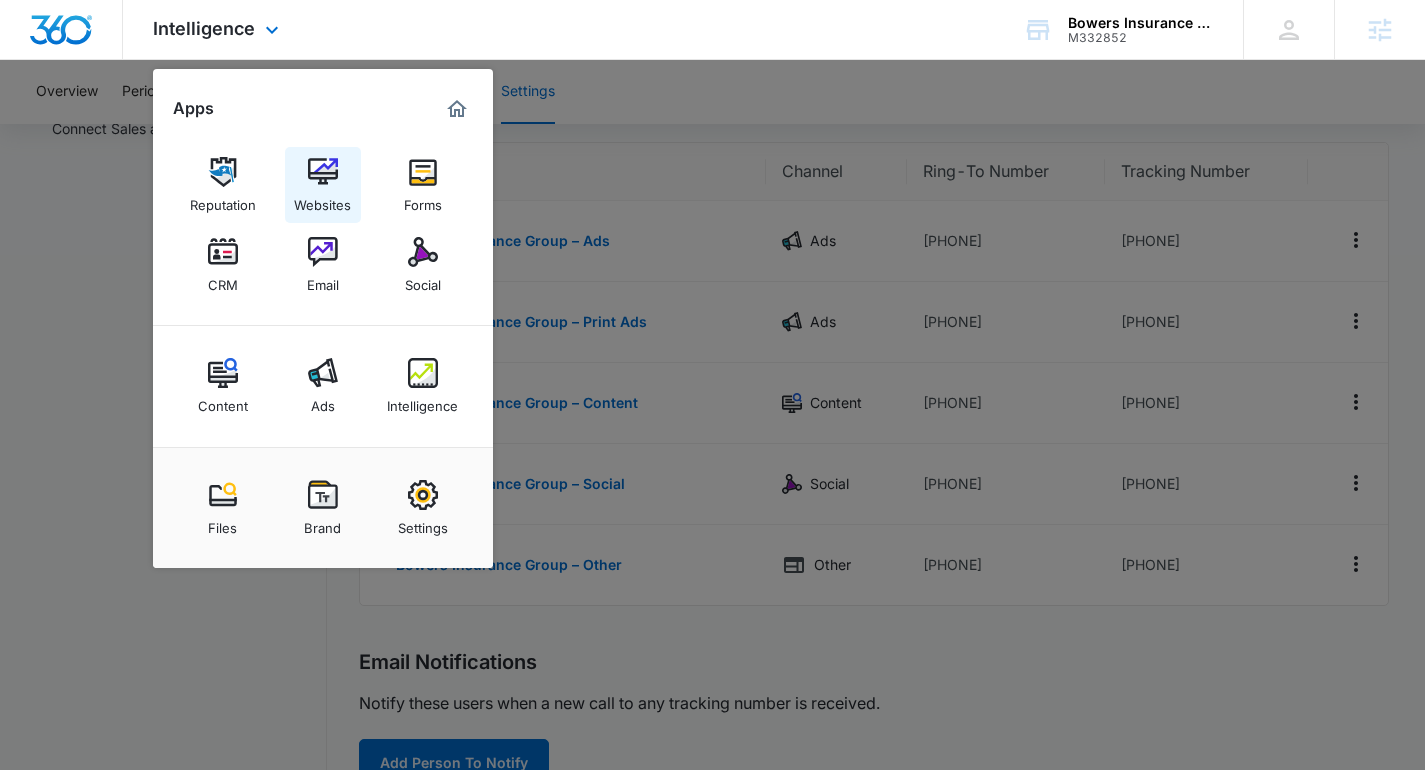 click on "Websites" at bounding box center (322, 200) 